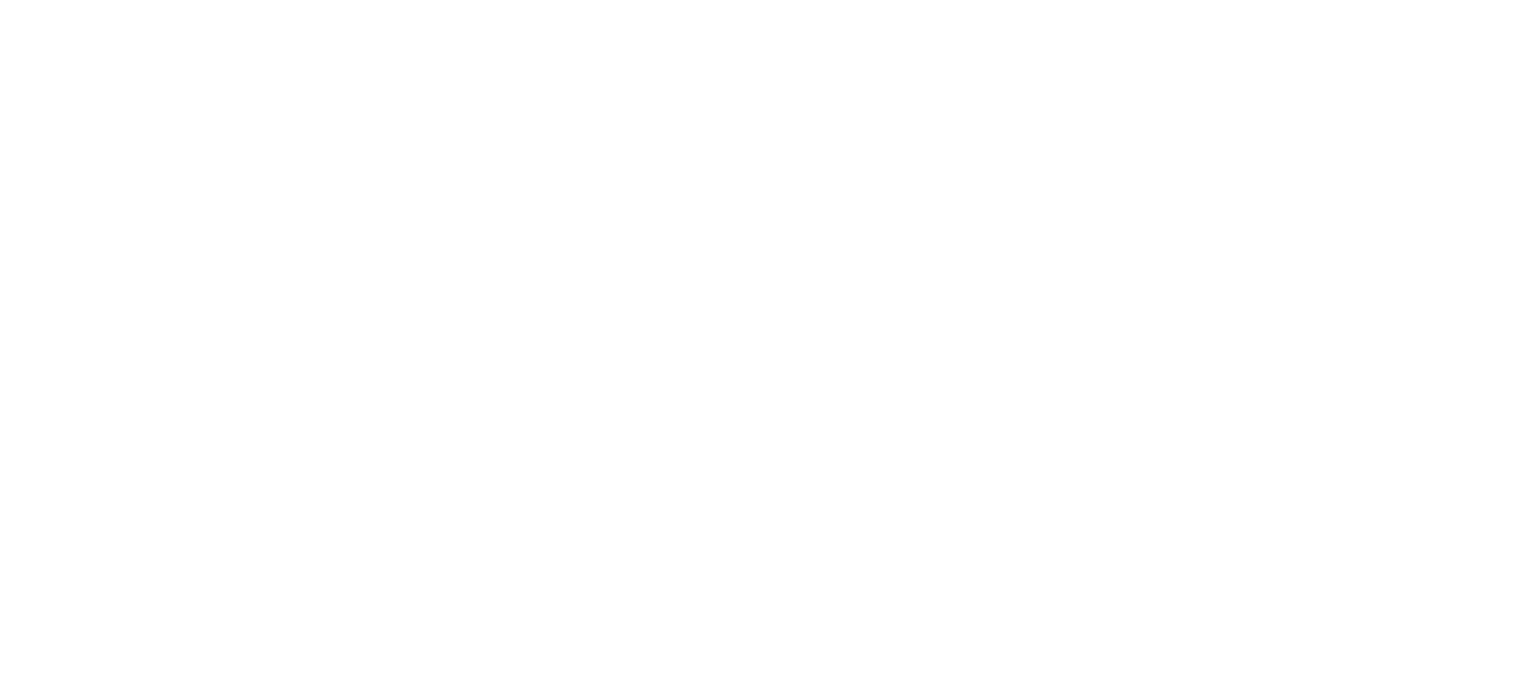 scroll, scrollTop: 0, scrollLeft: 0, axis: both 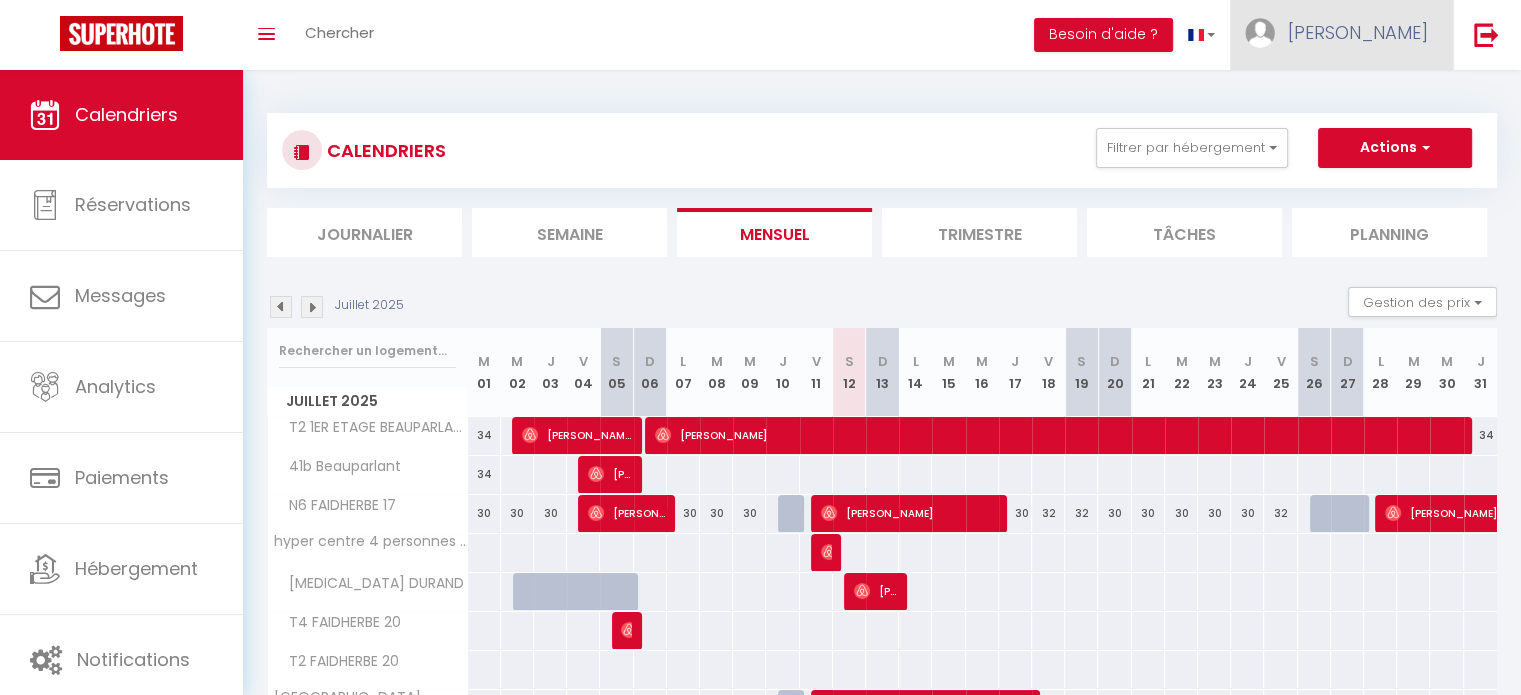 click on "[PERSON_NAME]" at bounding box center [1358, 32] 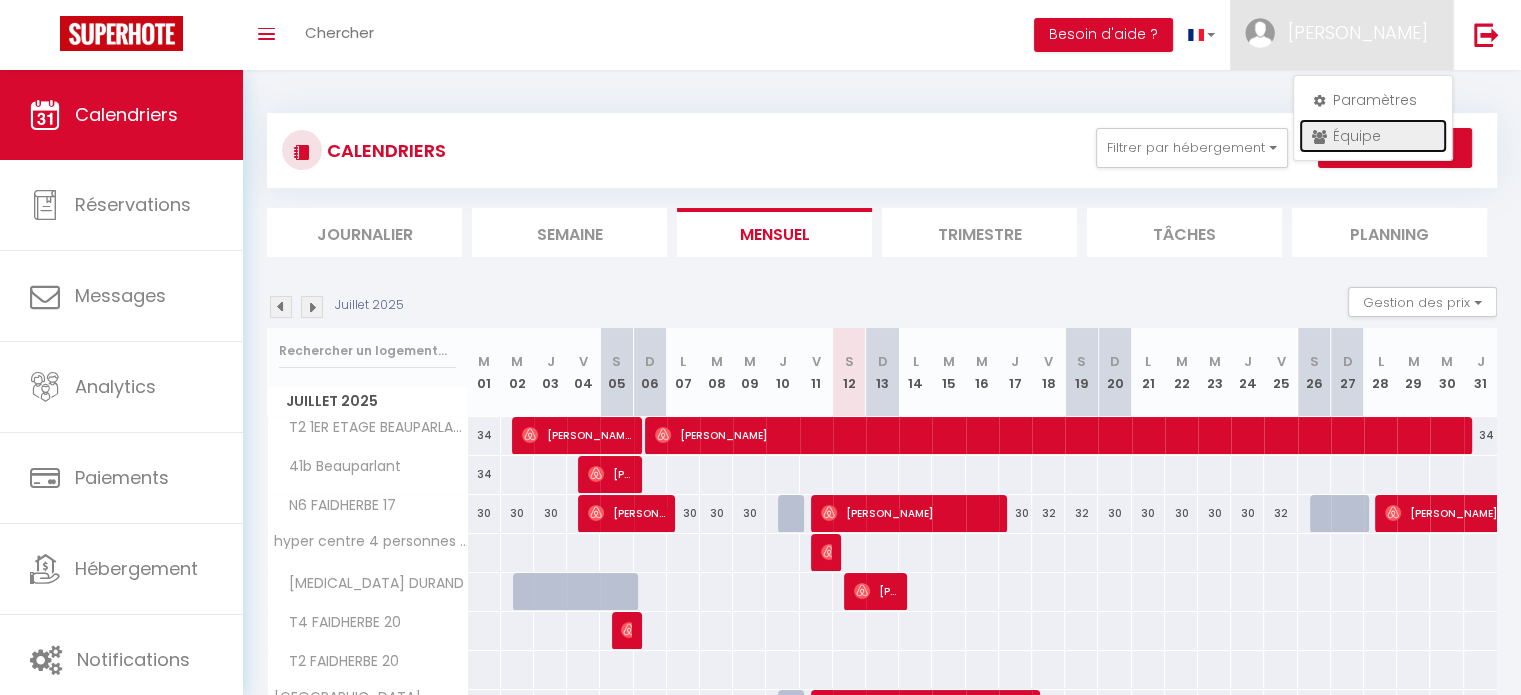 click on "Équipe" at bounding box center [1373, 136] 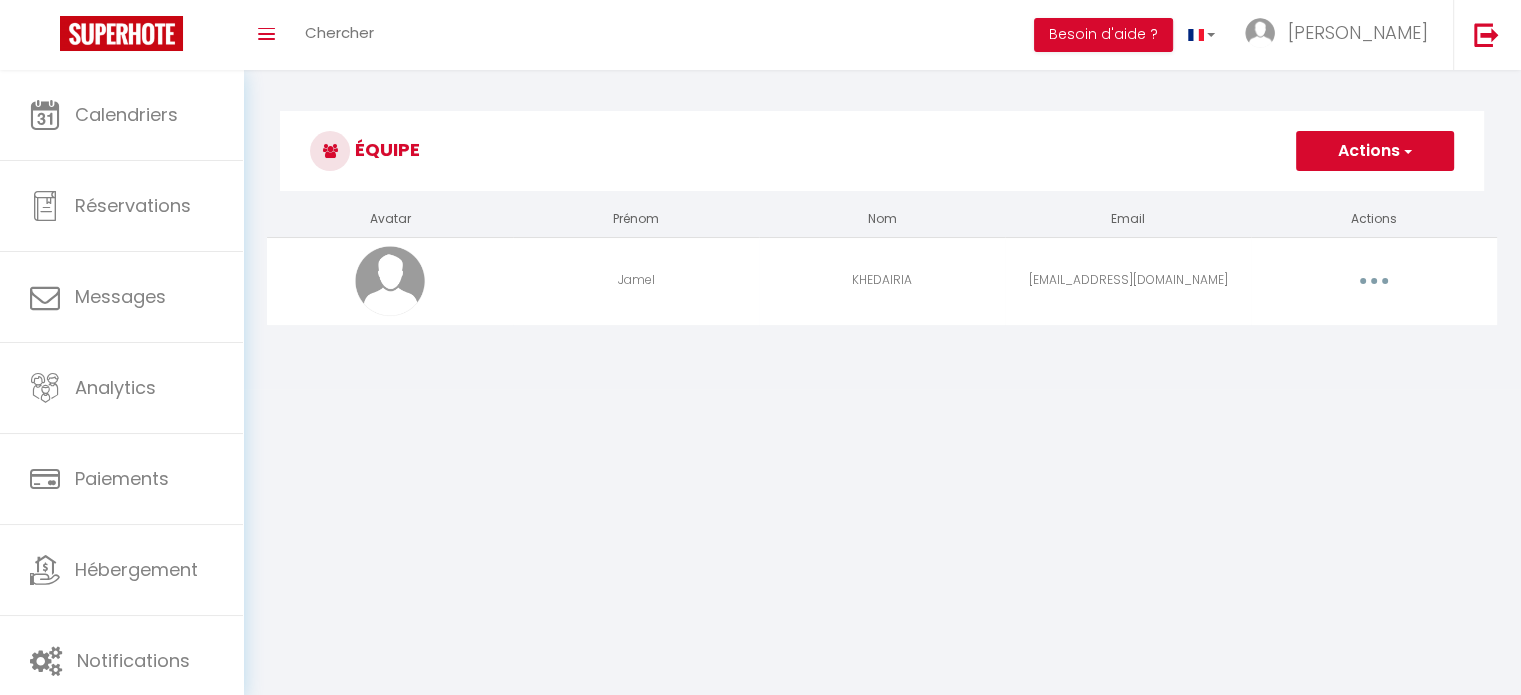 click on "Actions" at bounding box center (1375, 151) 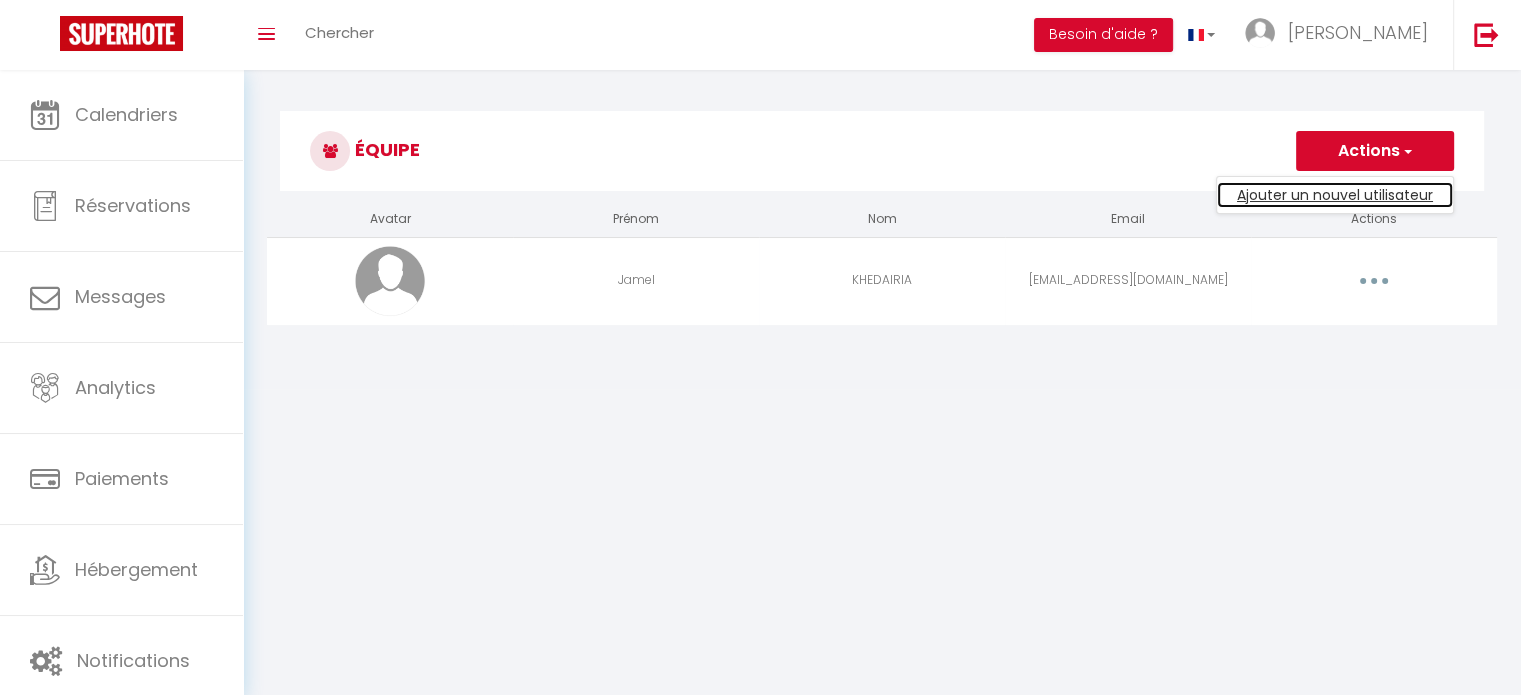 click on "Ajouter un nouvel utilisateur" at bounding box center (1335, 195) 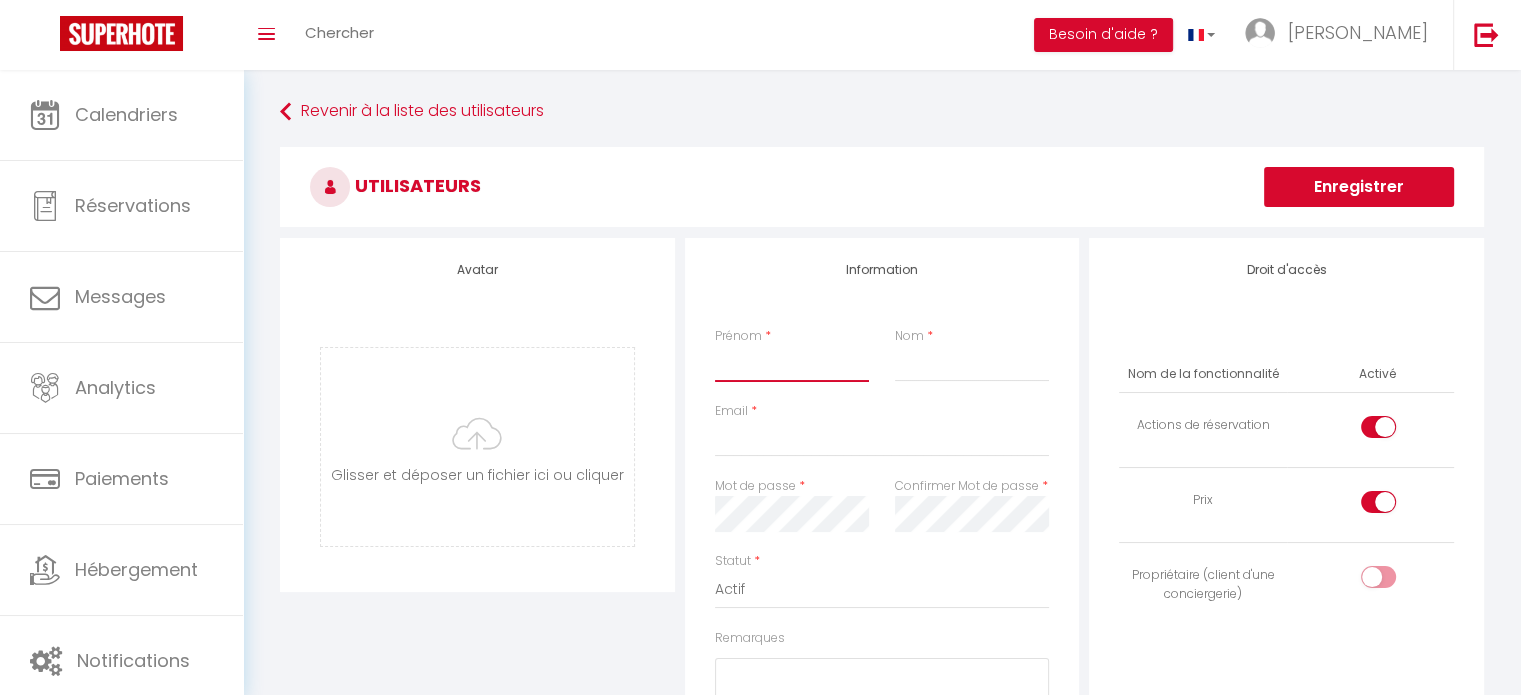 click on "Prénom" at bounding box center [792, 364] 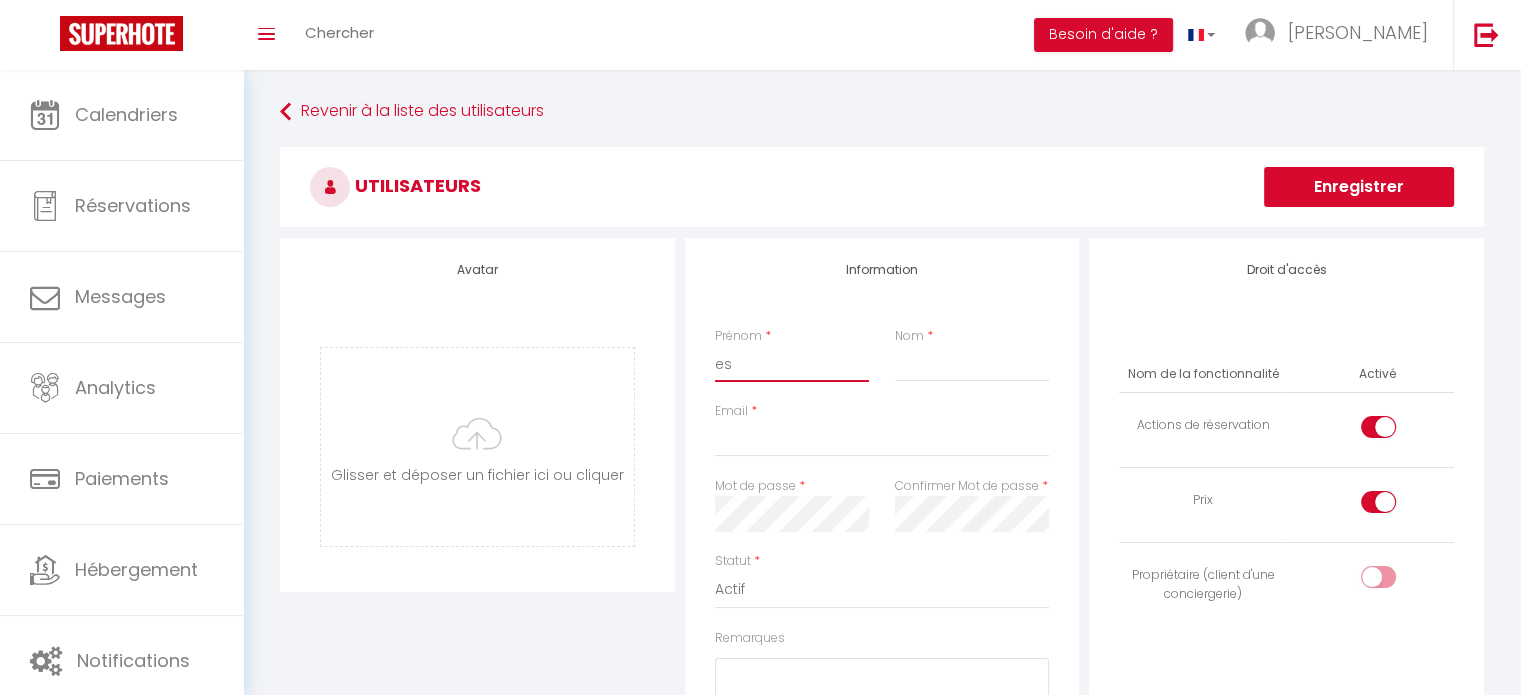 type on "e" 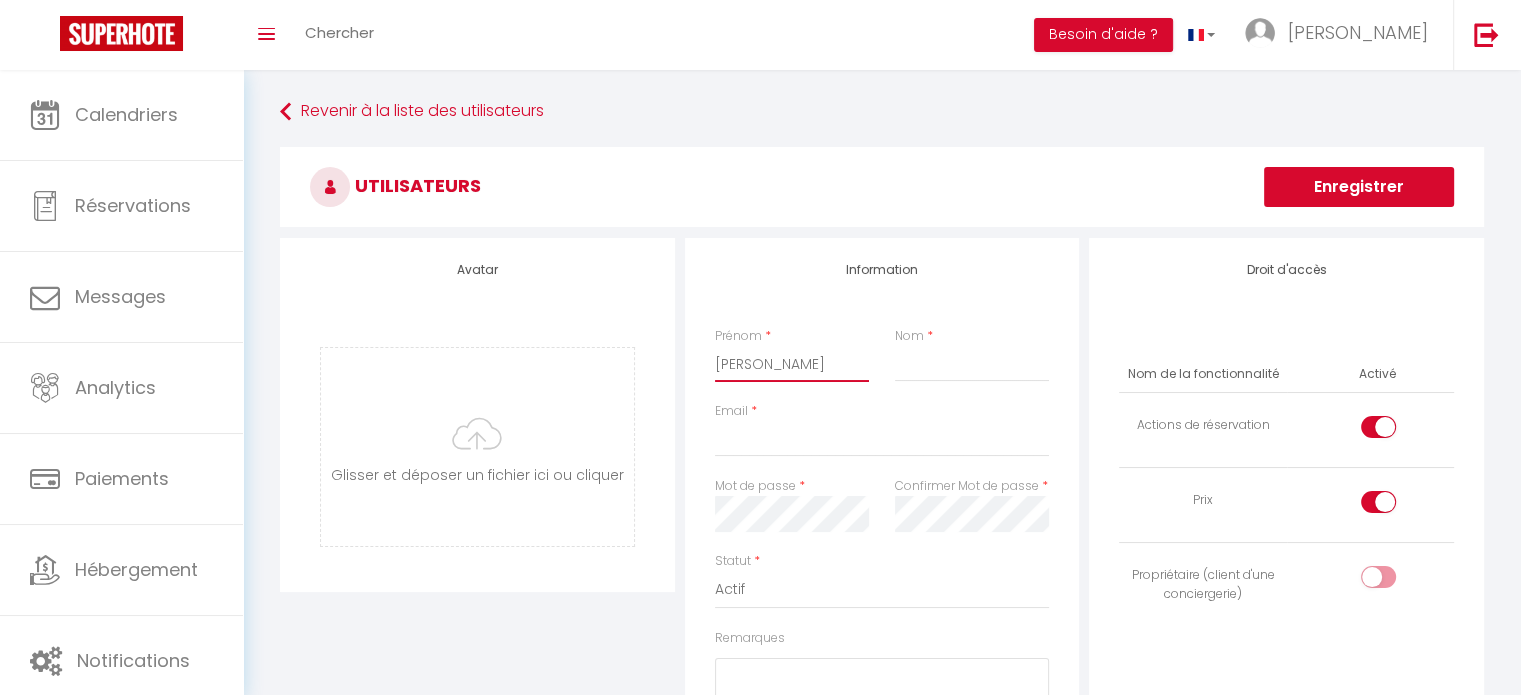type on "[PERSON_NAME]" 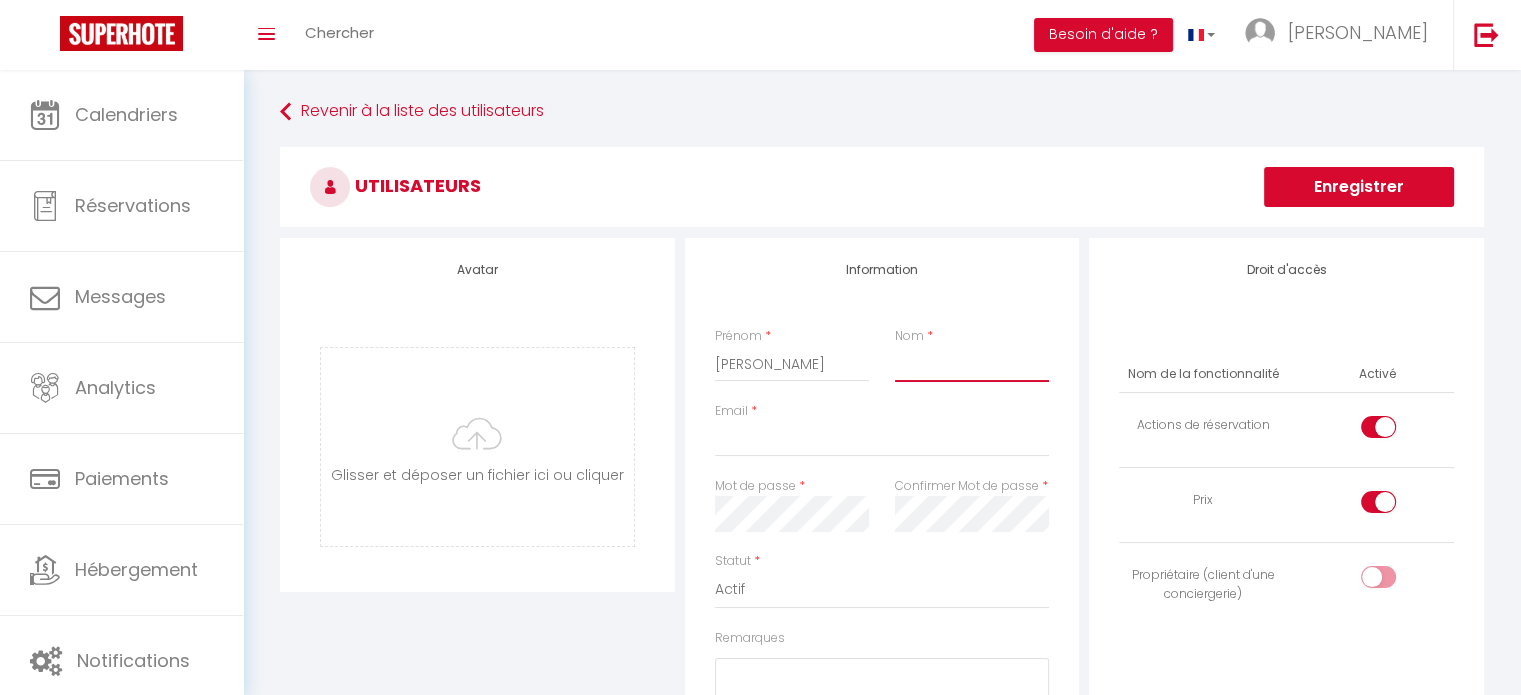 click on "Nom" at bounding box center (972, 364) 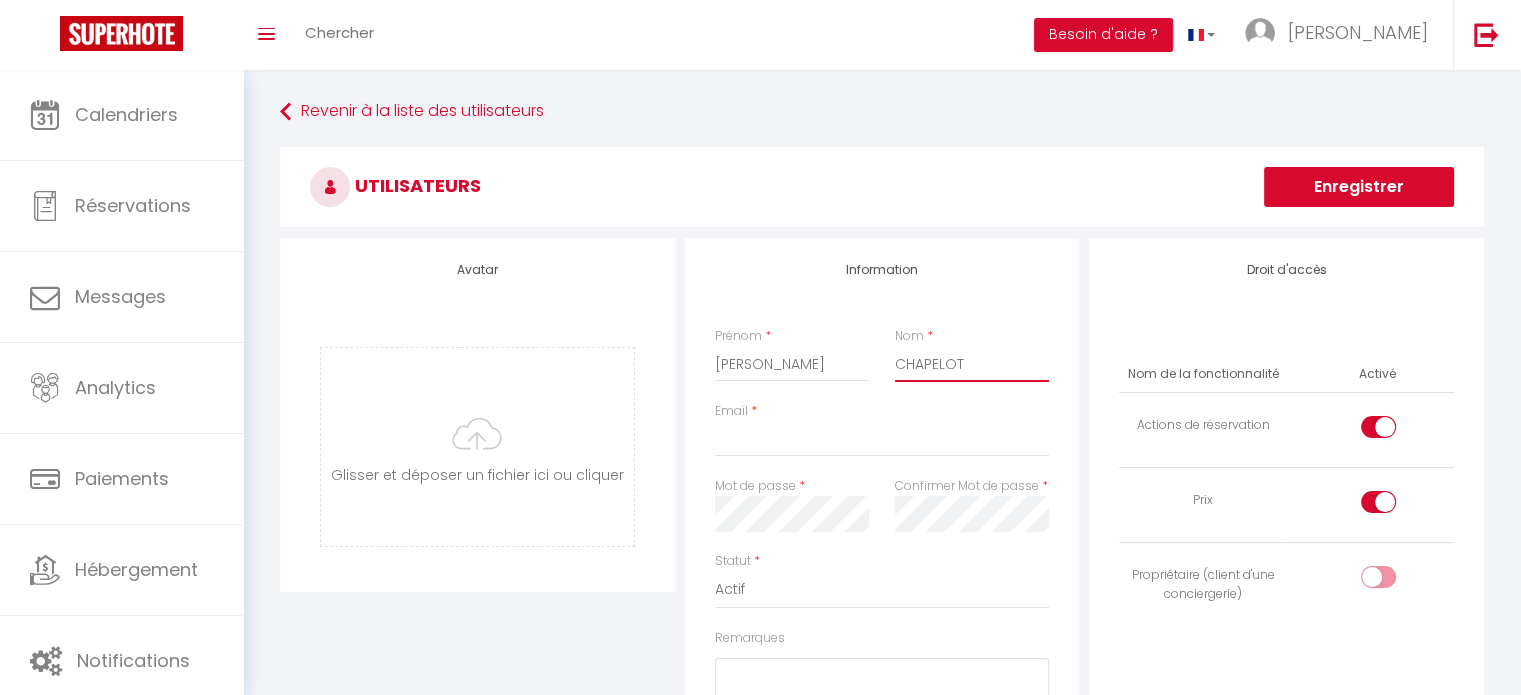 type on "CHAPELOT" 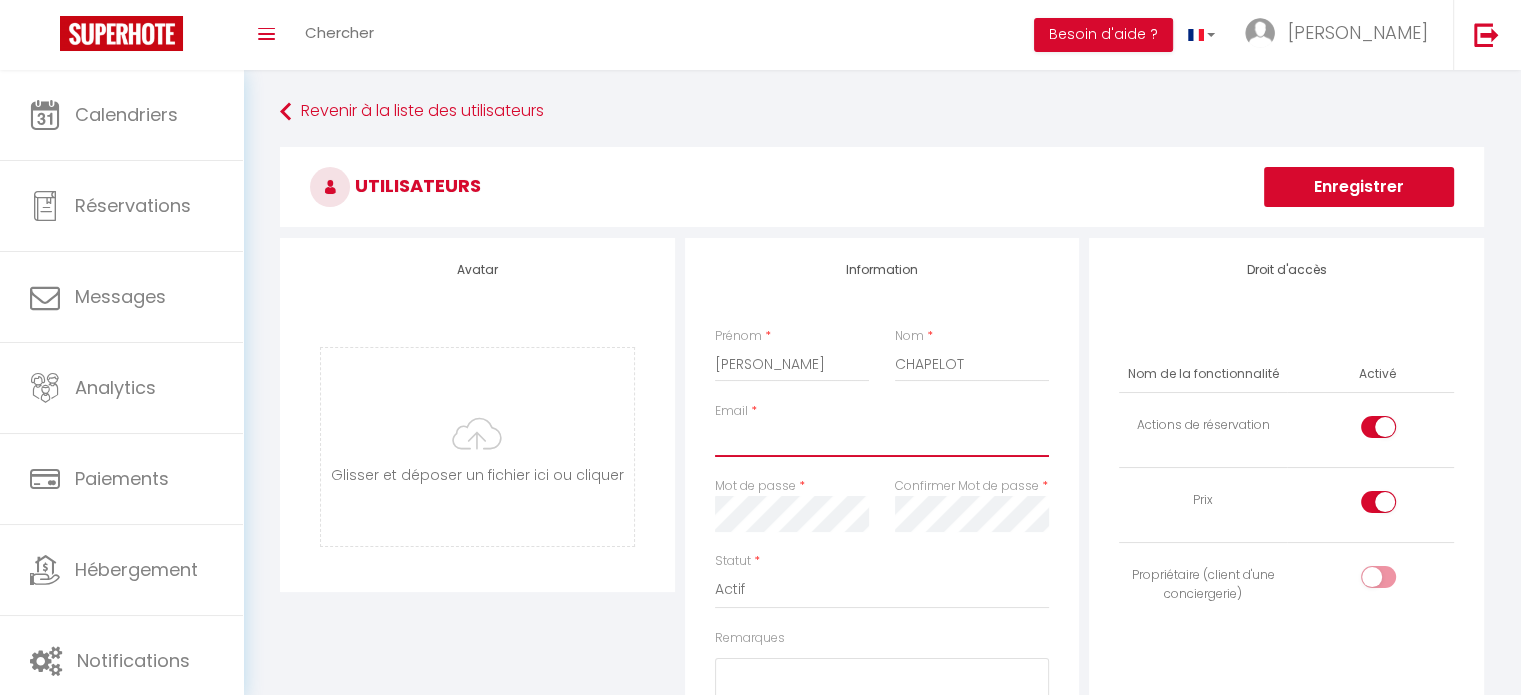 click on "Email" at bounding box center (882, 439) 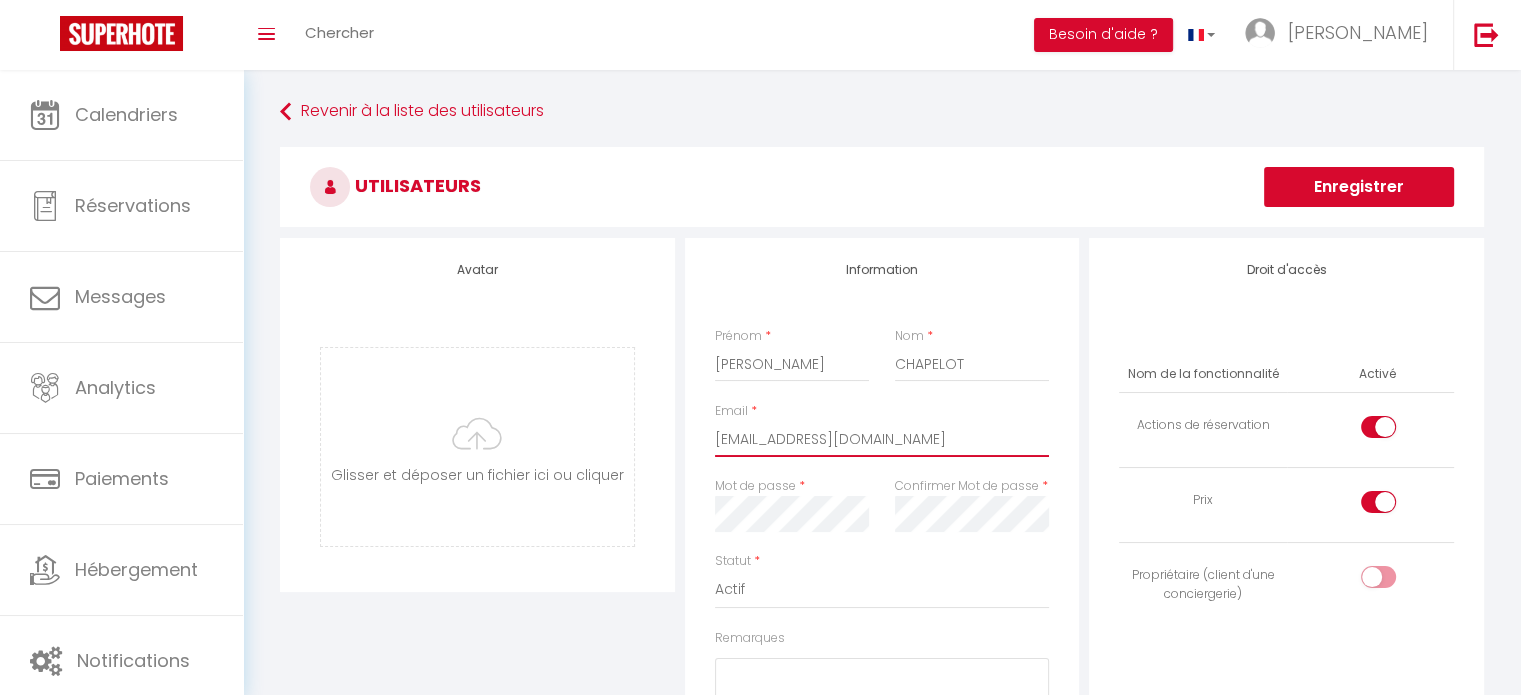 type on "[EMAIL_ADDRESS][DOMAIN_NAME]" 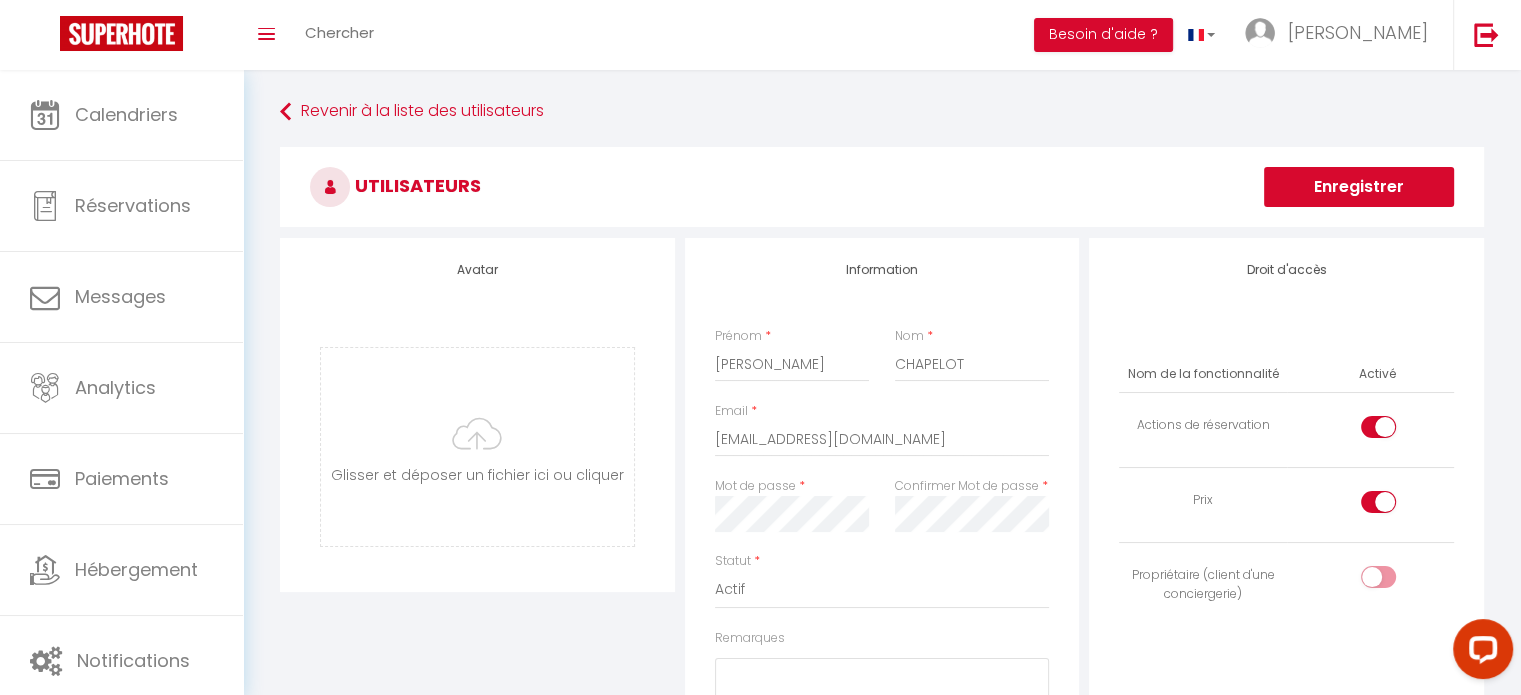 scroll, scrollTop: 0, scrollLeft: 0, axis: both 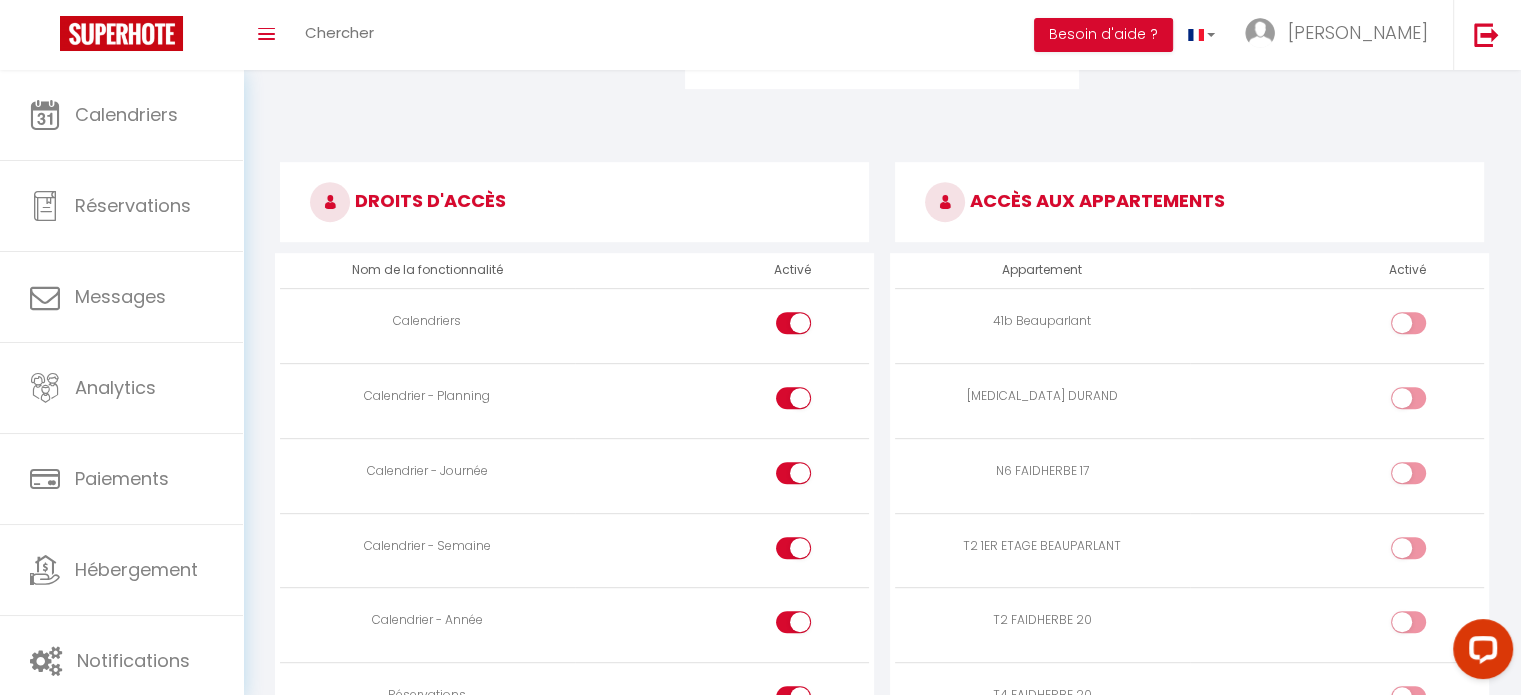 click at bounding box center (1425, 402) 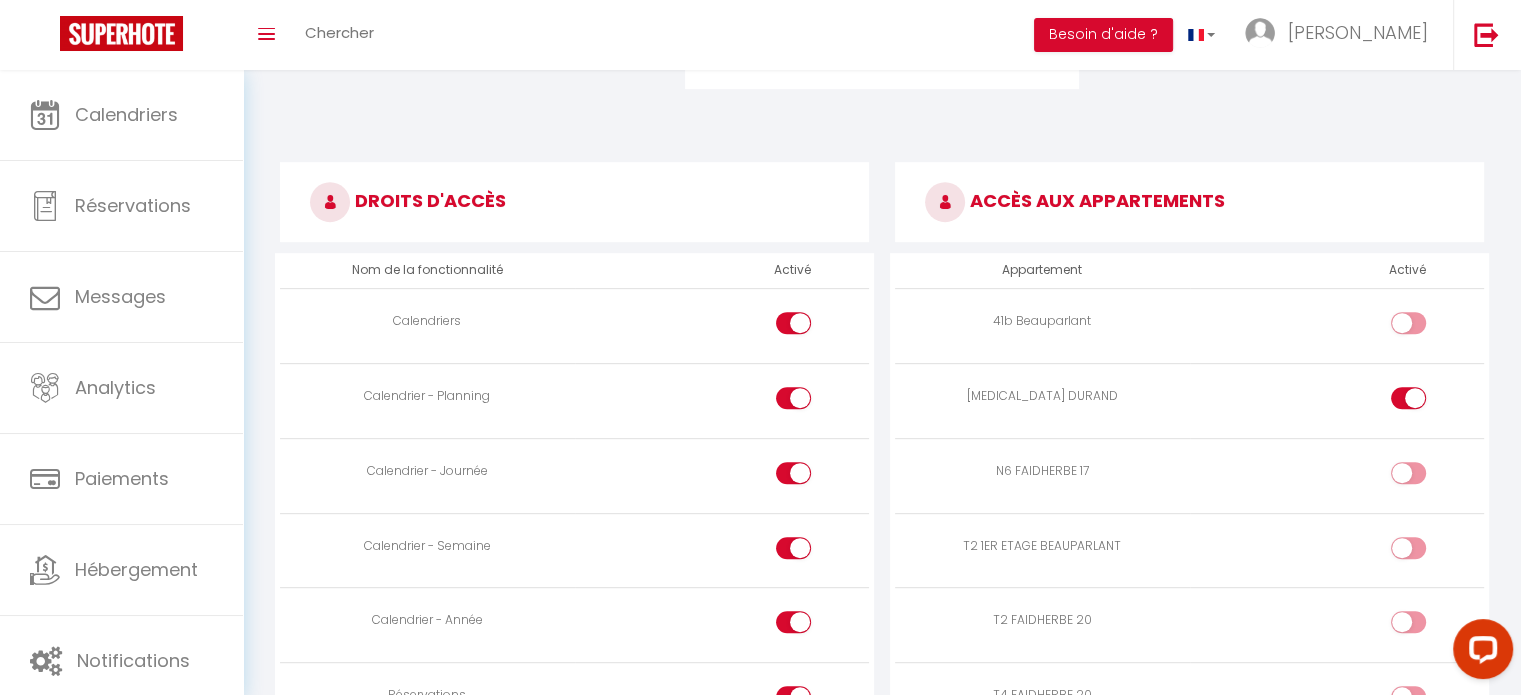 click at bounding box center [1425, 477] 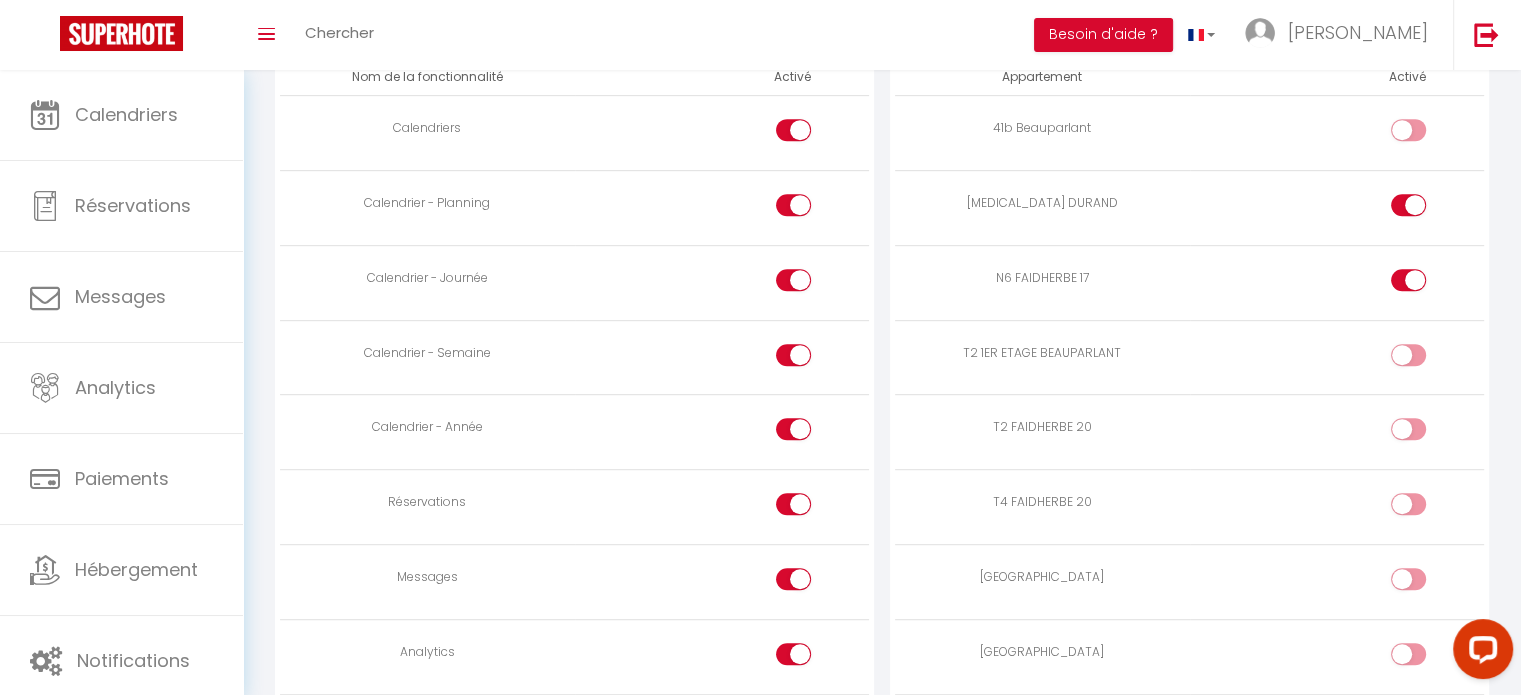 scroll, scrollTop: 1038, scrollLeft: 0, axis: vertical 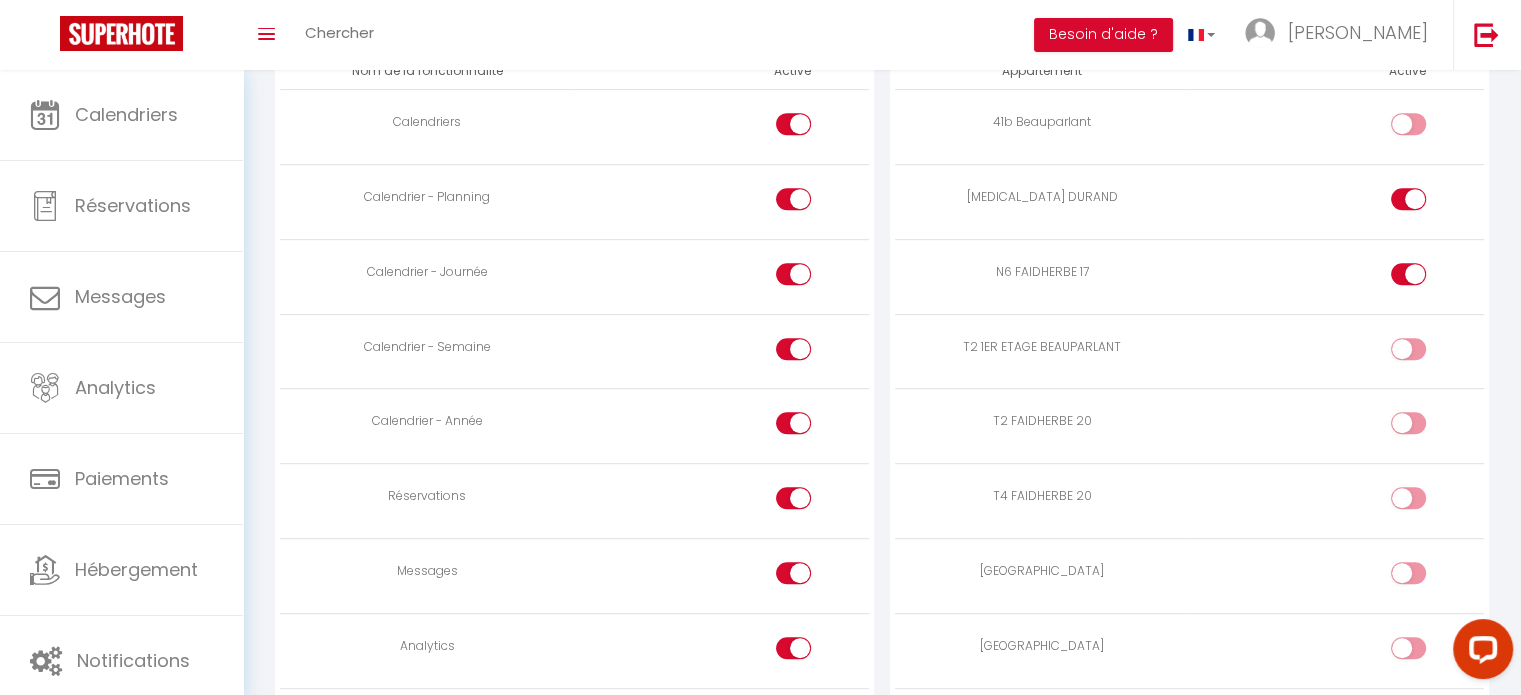 click at bounding box center [1425, 427] 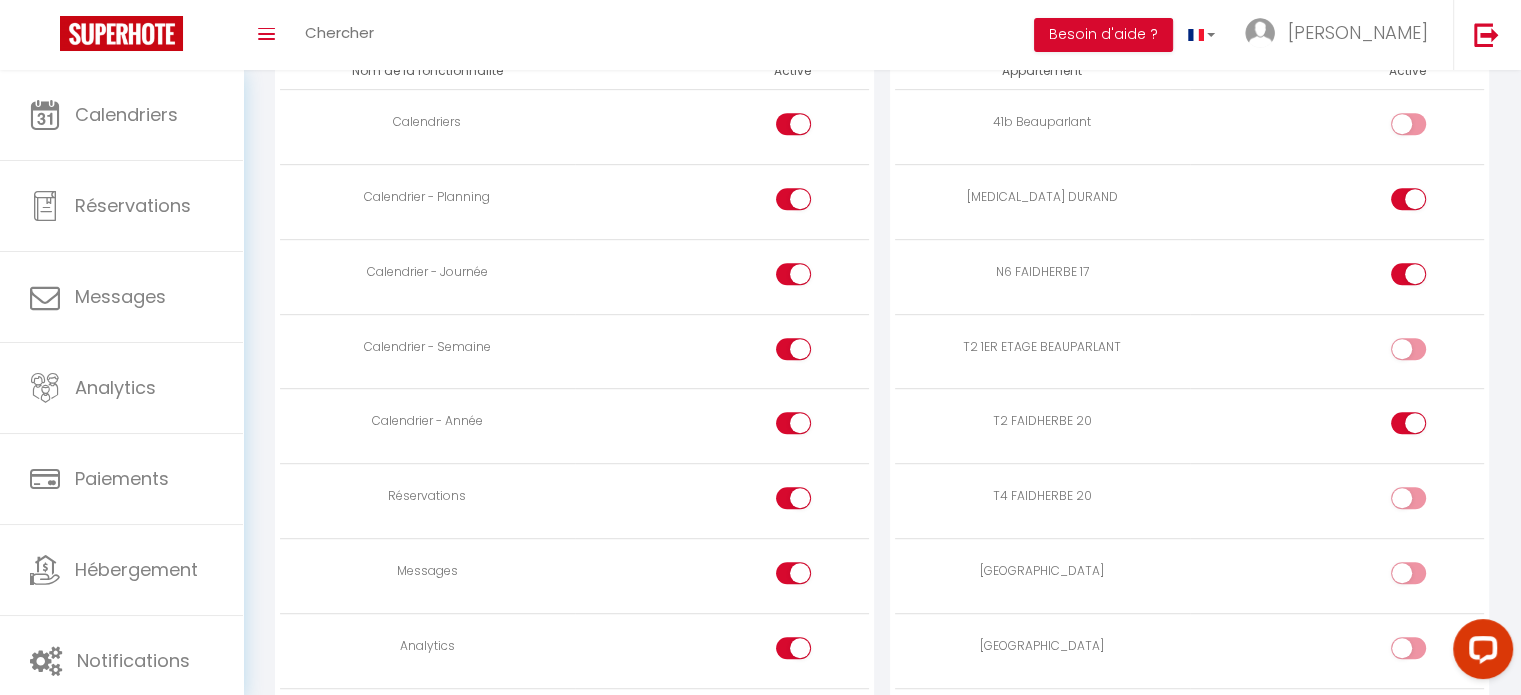 click at bounding box center (1425, 502) 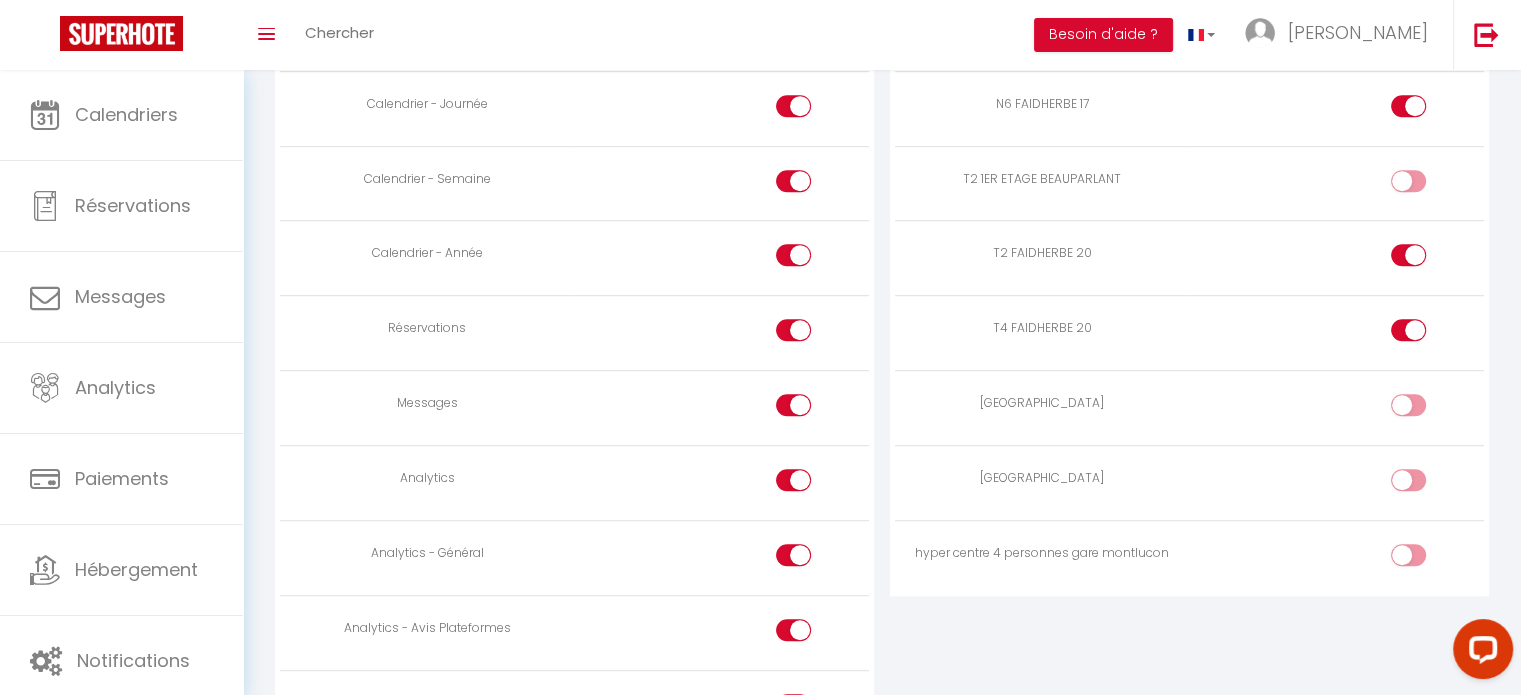 scroll, scrollTop: 1220, scrollLeft: 0, axis: vertical 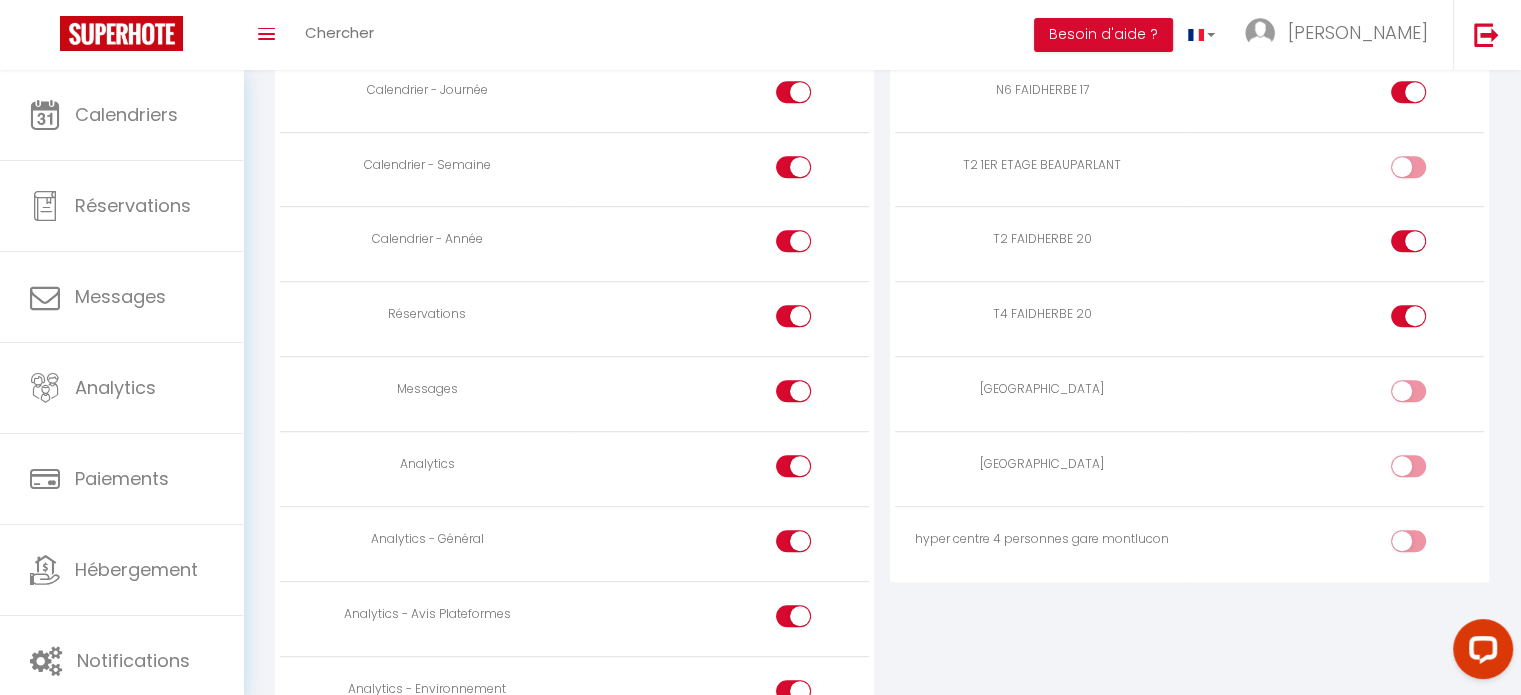 click at bounding box center (1425, 395) 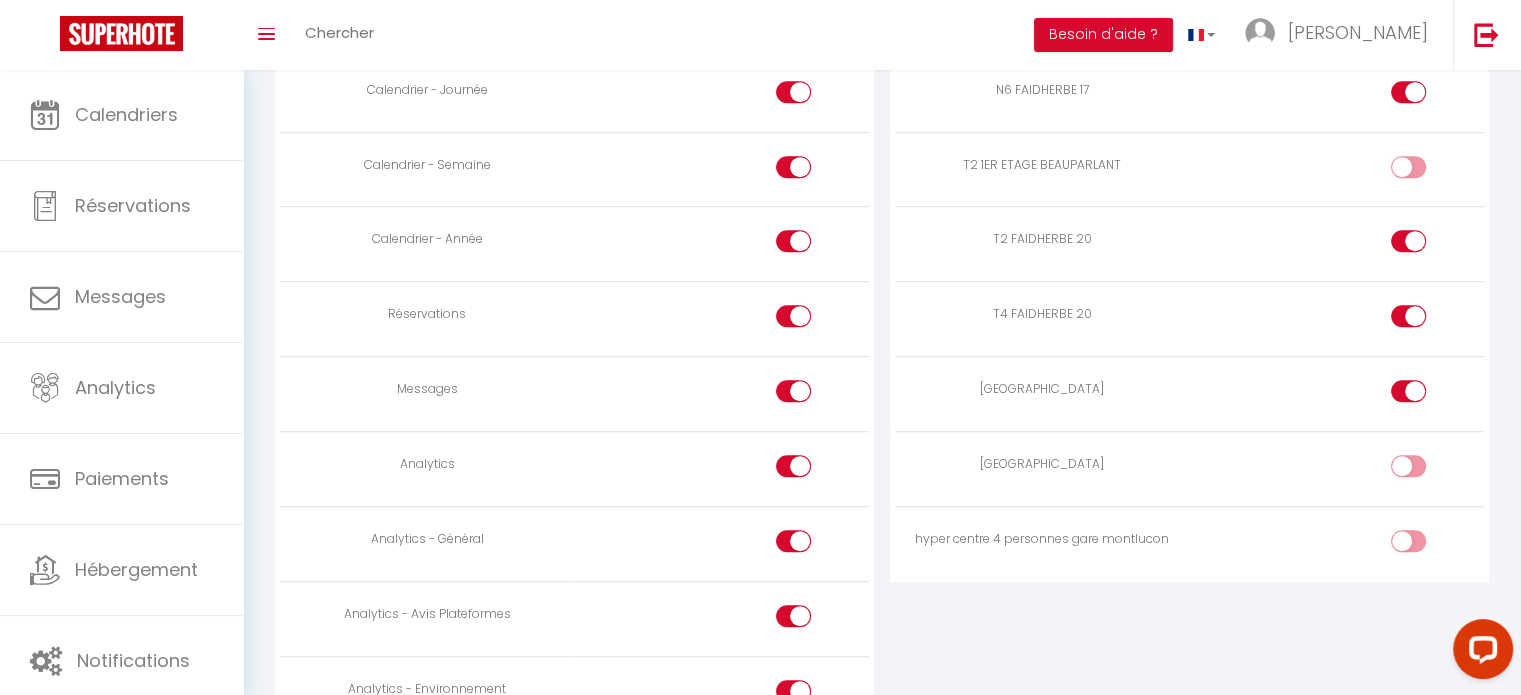 click at bounding box center [1425, 470] 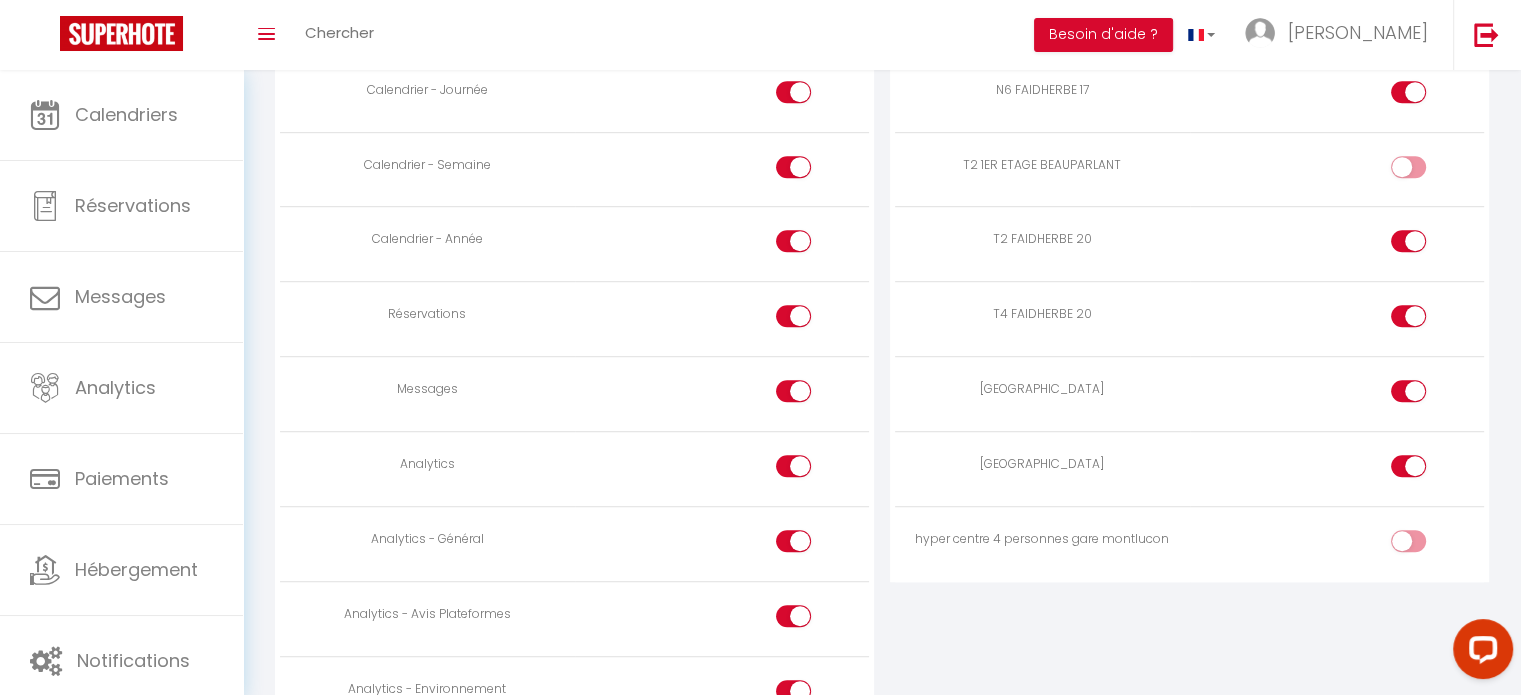 click at bounding box center (1425, 545) 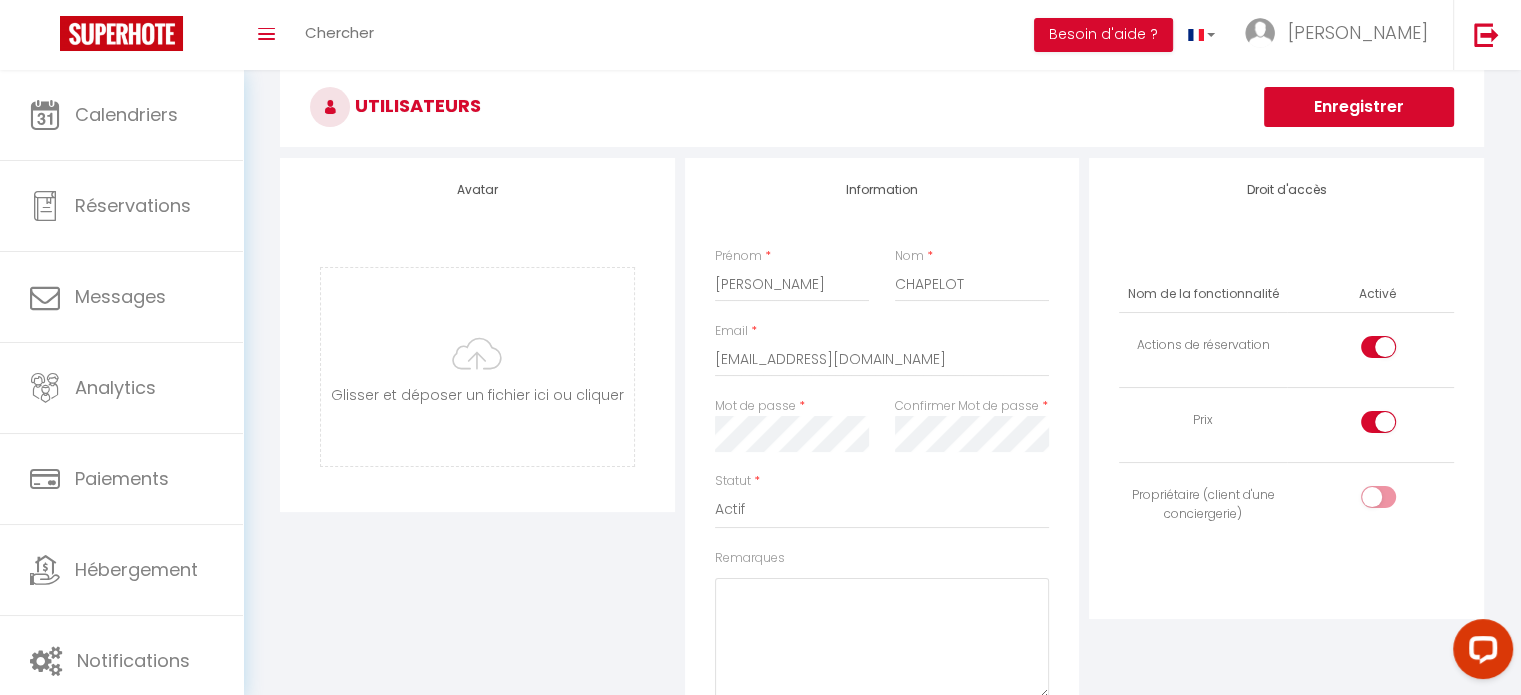 scroll, scrollTop: 0, scrollLeft: 0, axis: both 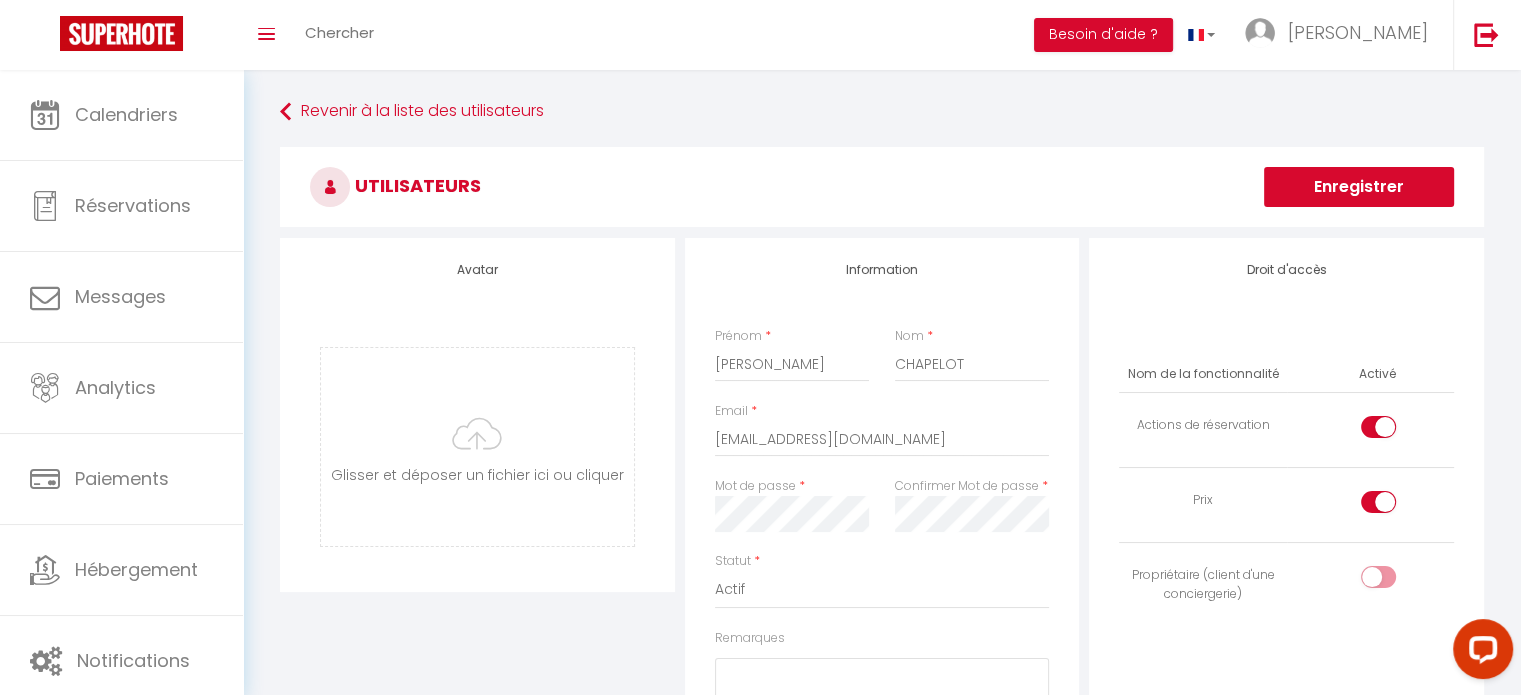 click on "Enregistrer" at bounding box center [1359, 187] 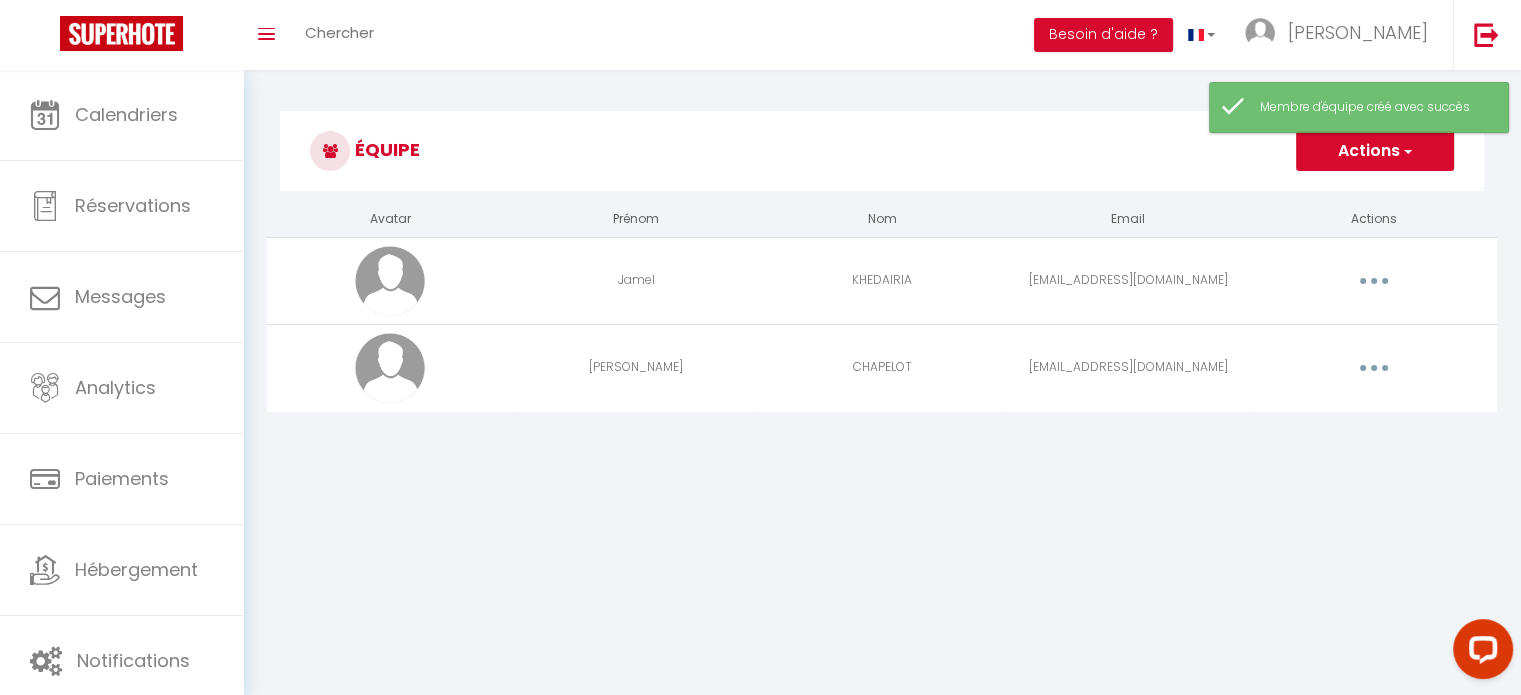 click on "Équipe
Actions
Ajouter un nouvel utilisateur    Avatar   Prénom   Nom   Email   Actions     [PERSON_NAME]   [EMAIL_ADDRESS][DOMAIN_NAME]     Editer   Supprimer   [PERSON_NAME]   [EMAIL_ADDRESS][DOMAIN_NAME]     Editer   Supprimer" at bounding box center [882, 273] 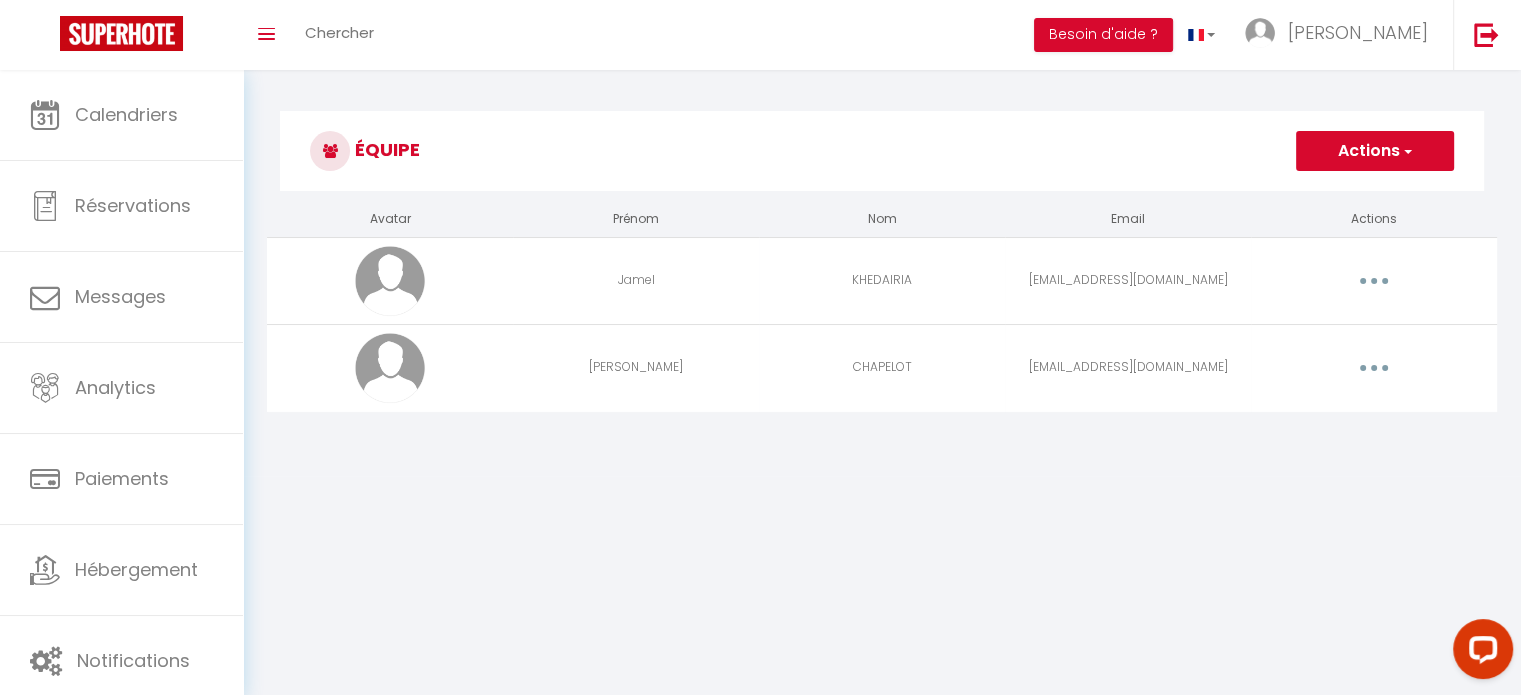 click on "Actions" at bounding box center (1375, 151) 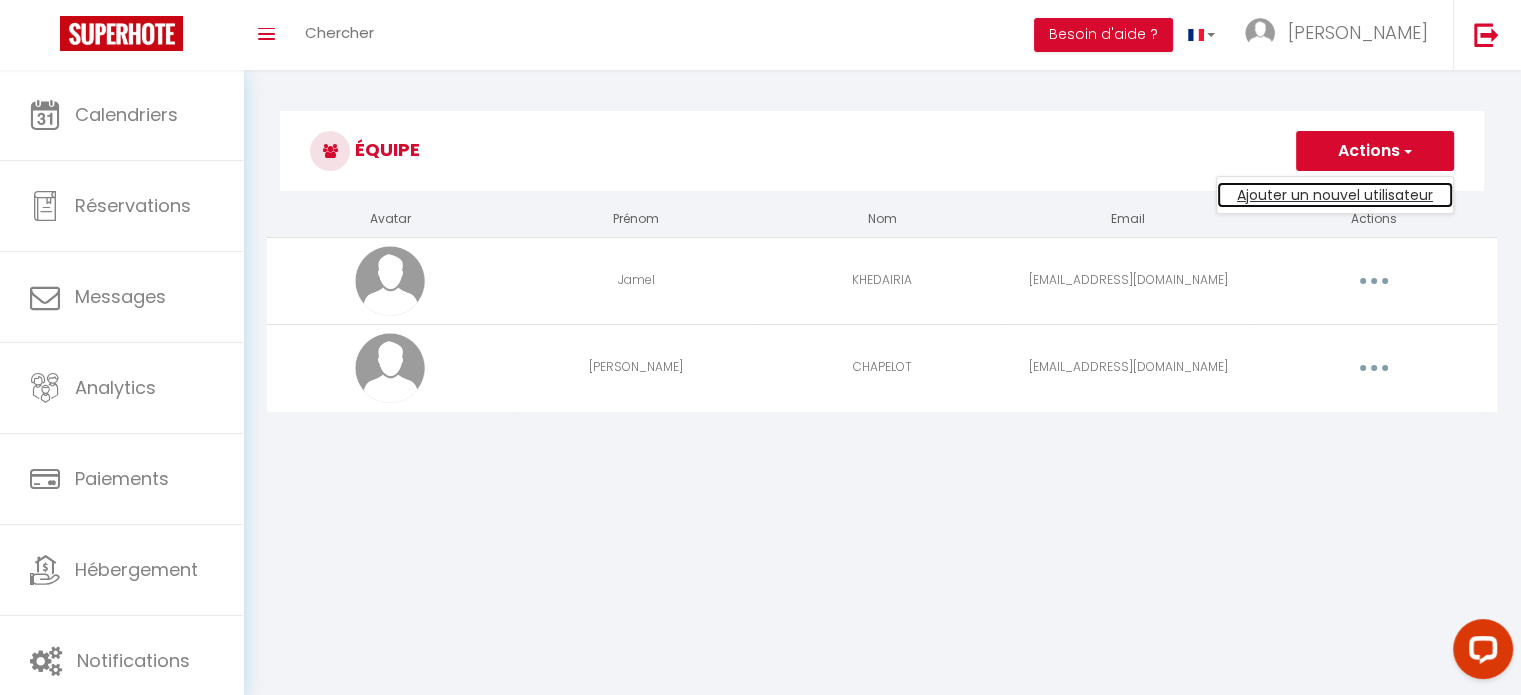click on "Ajouter un nouvel utilisateur" at bounding box center (1335, 195) 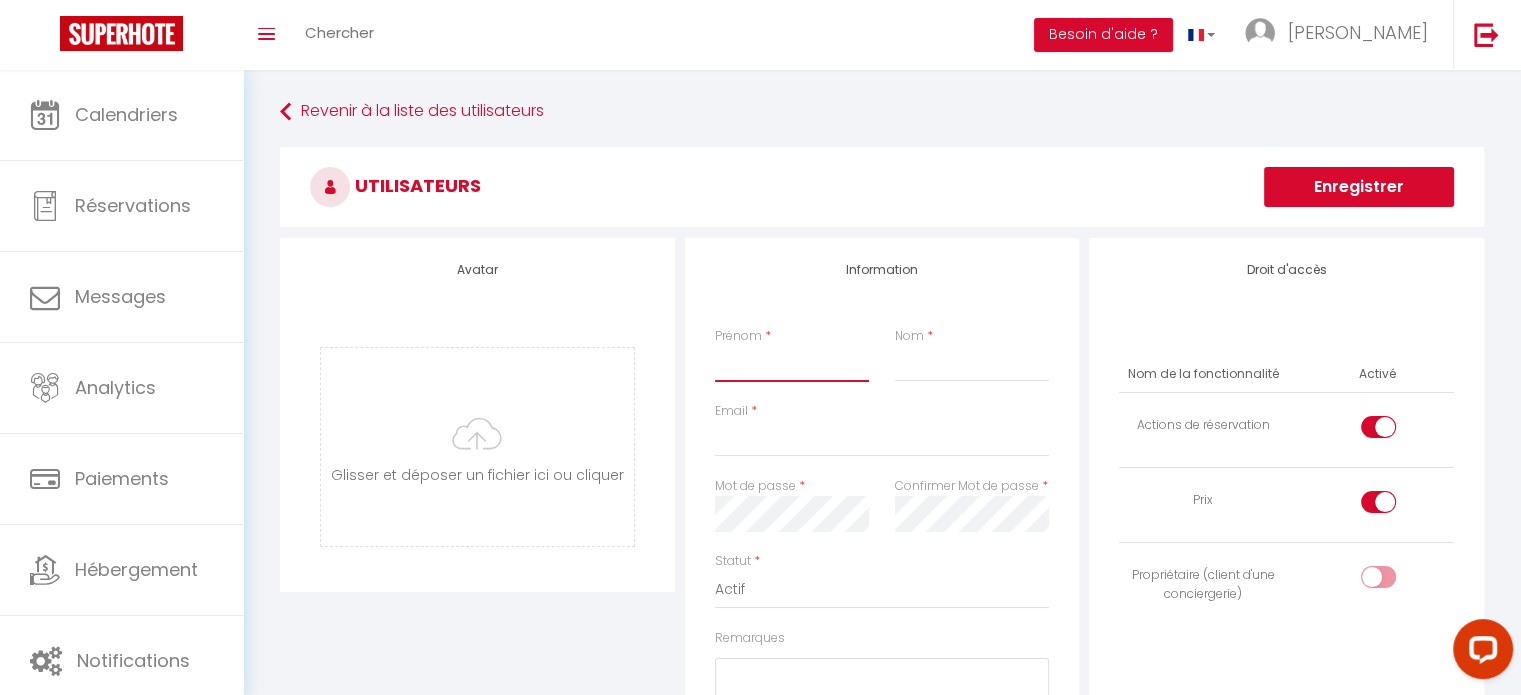 click on "Prénom" at bounding box center (792, 364) 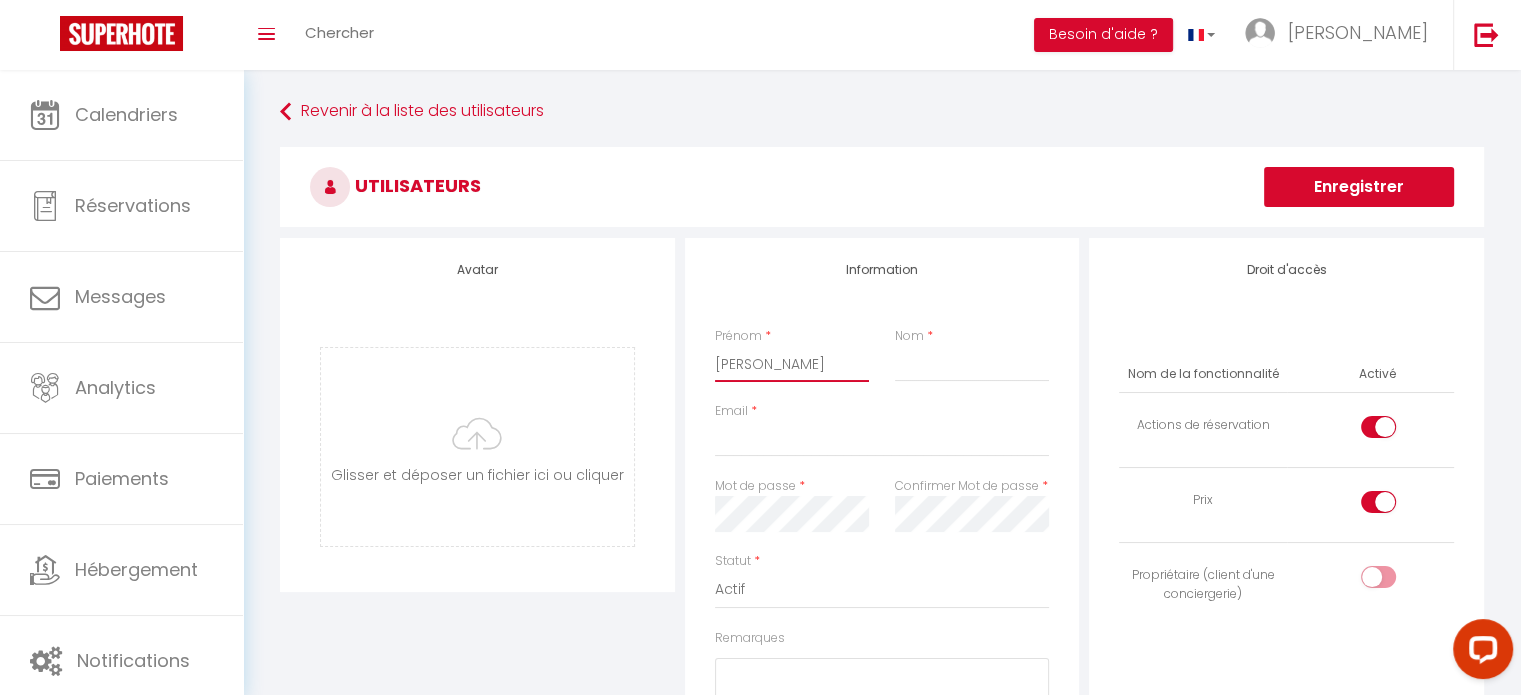 type on "[PERSON_NAME]" 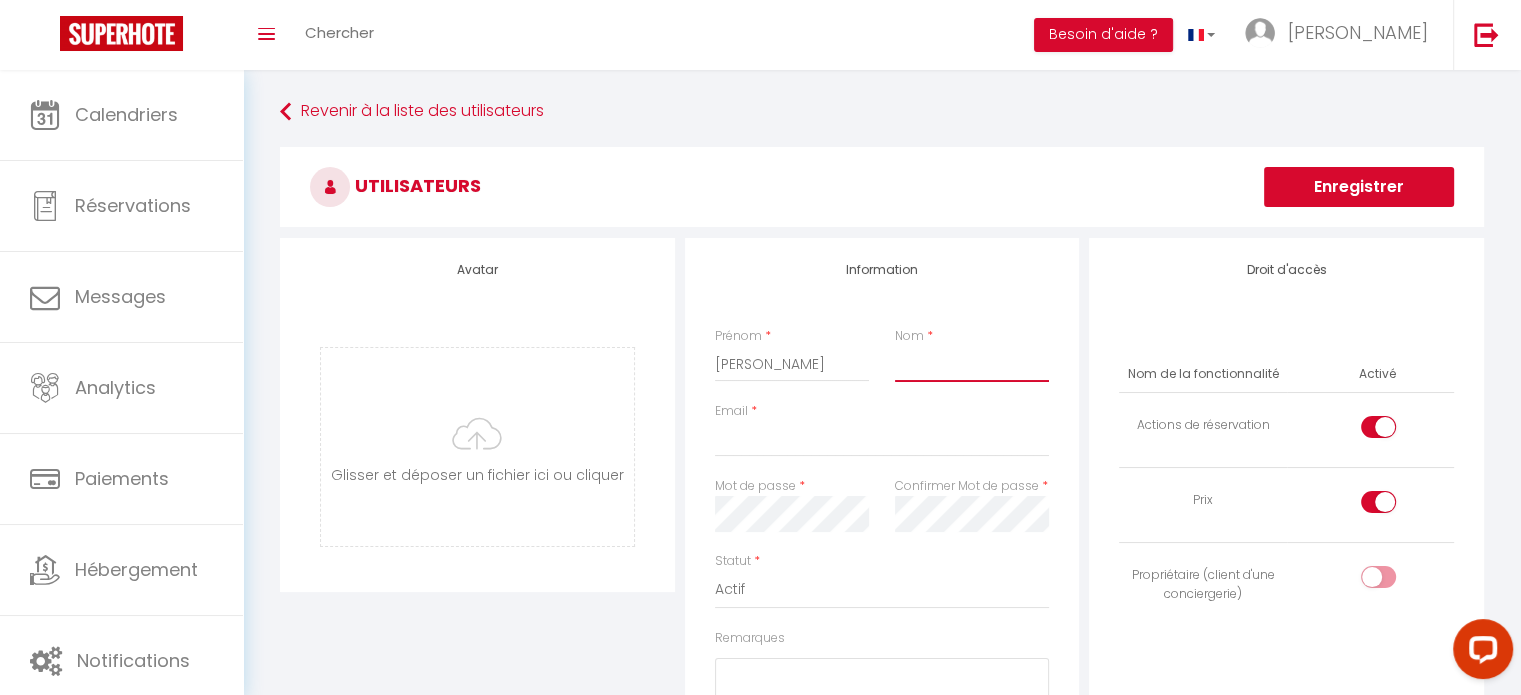 click on "Nom" at bounding box center [972, 364] 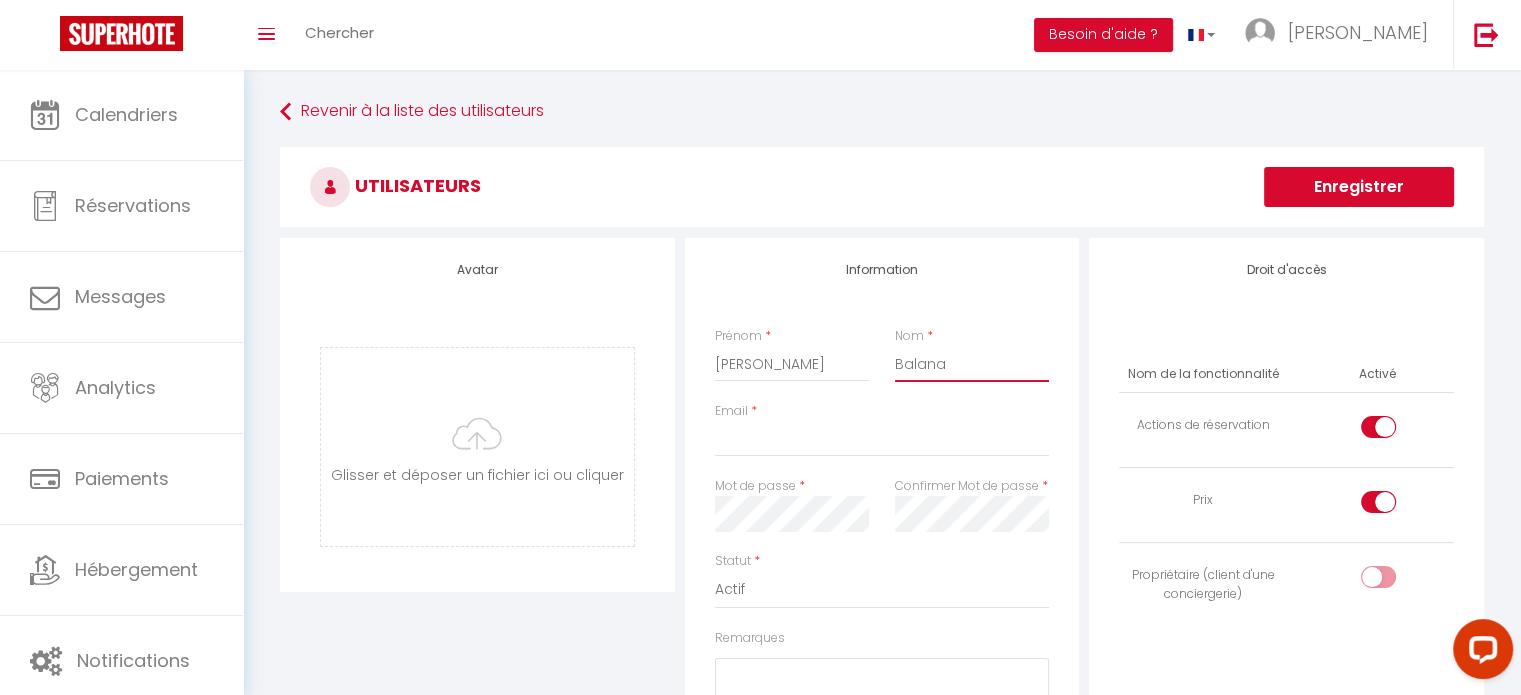 type on "Balana" 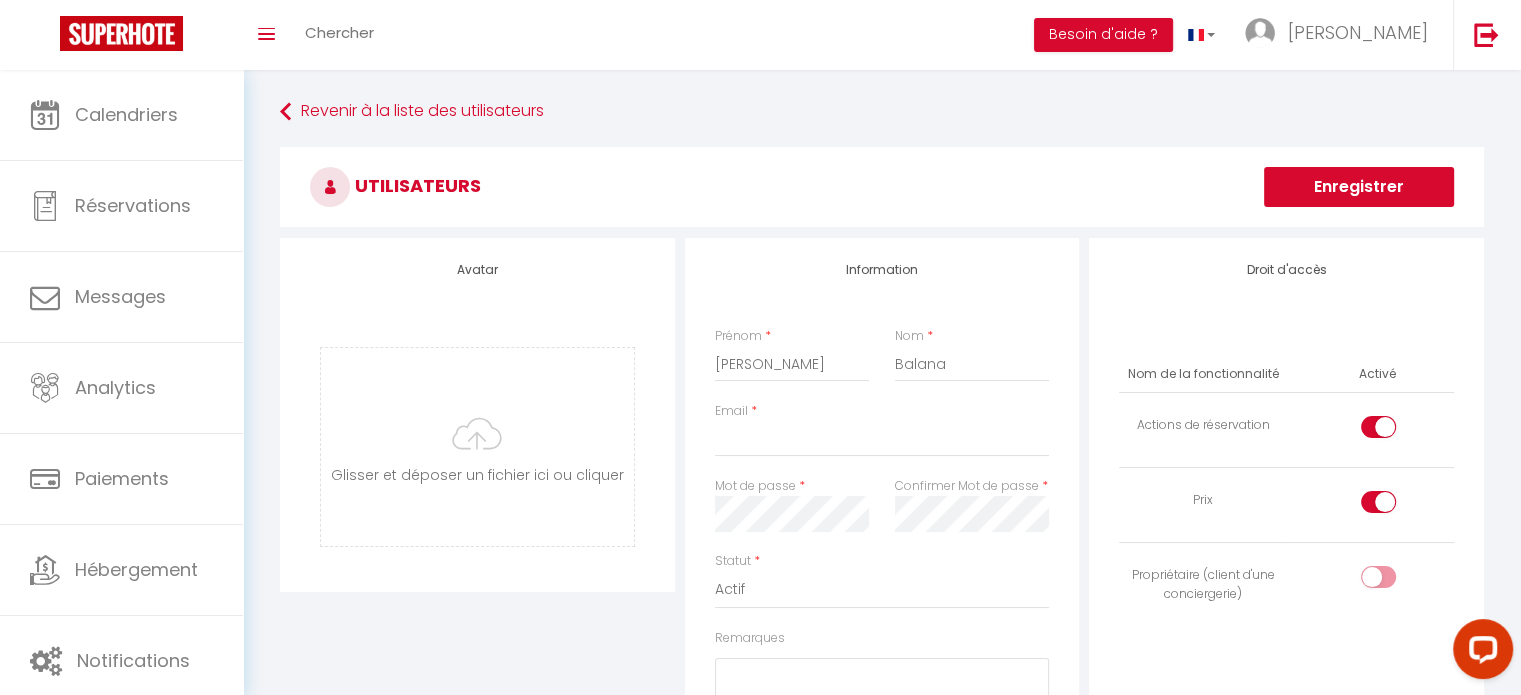 click on "Email   *" at bounding box center [882, 439] 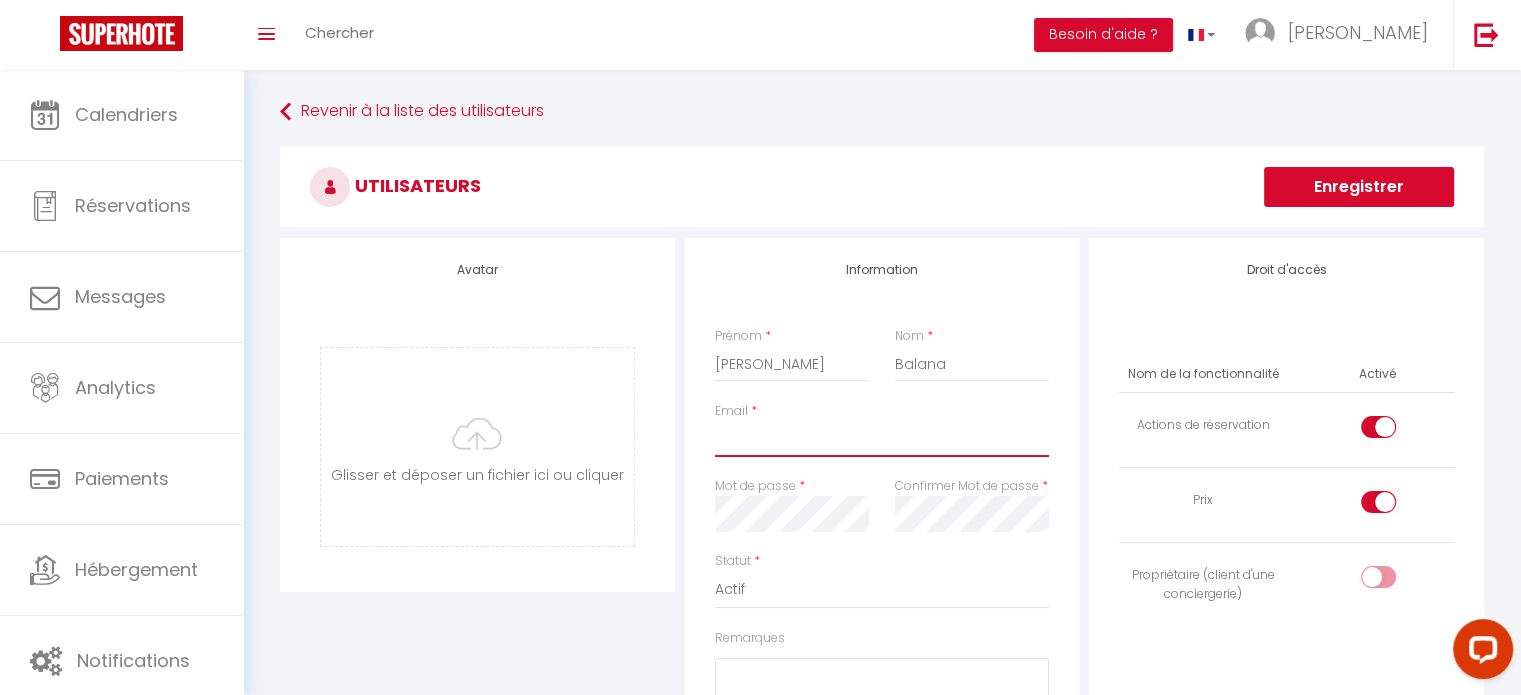 click on "Email" at bounding box center [882, 439] 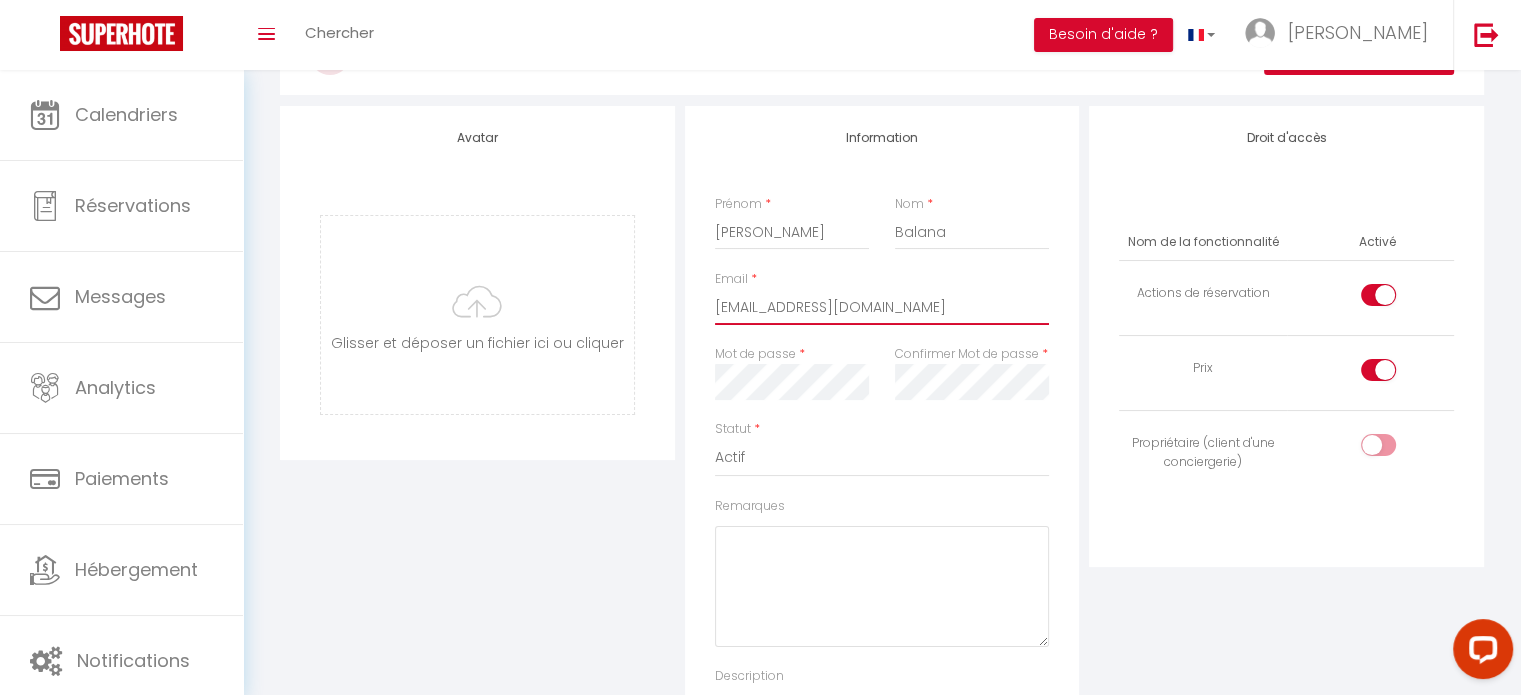 scroll, scrollTop: 134, scrollLeft: 0, axis: vertical 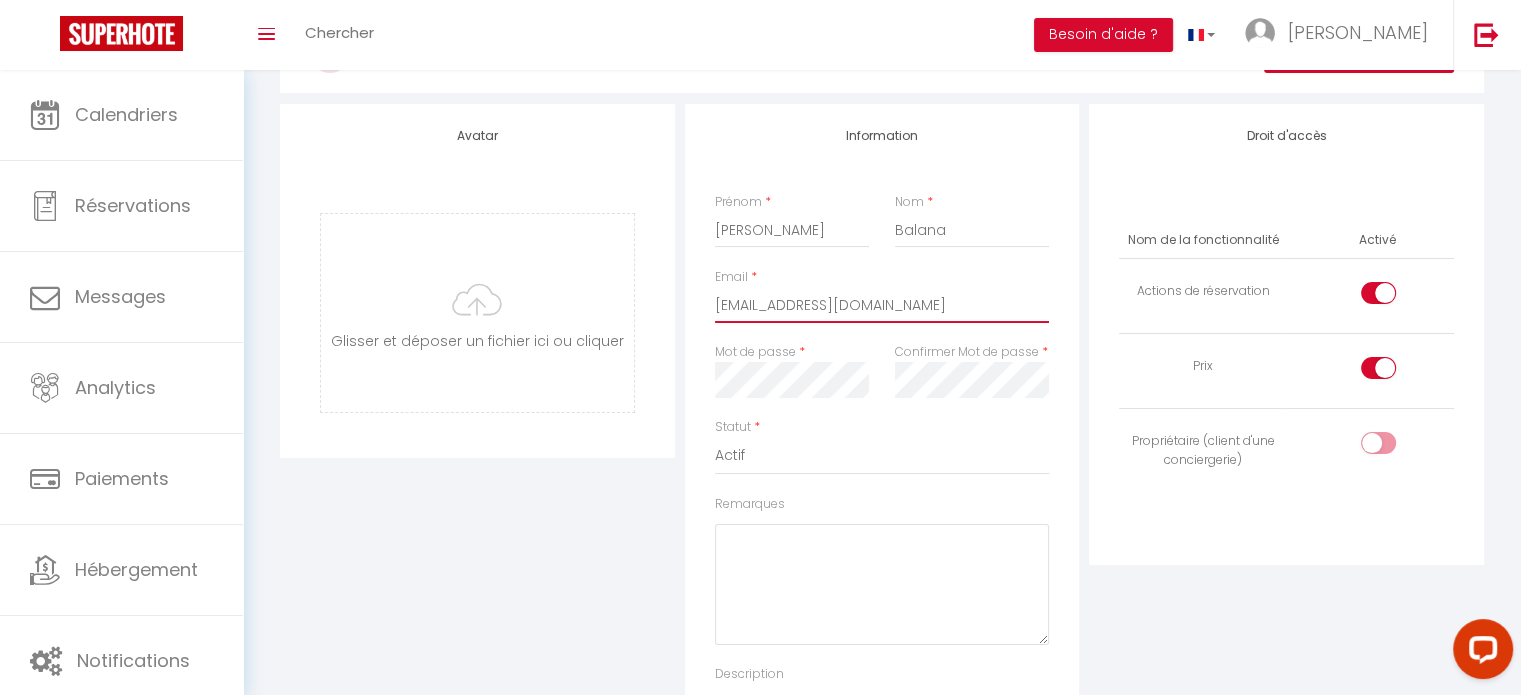 type on "[EMAIL_ADDRESS][DOMAIN_NAME]" 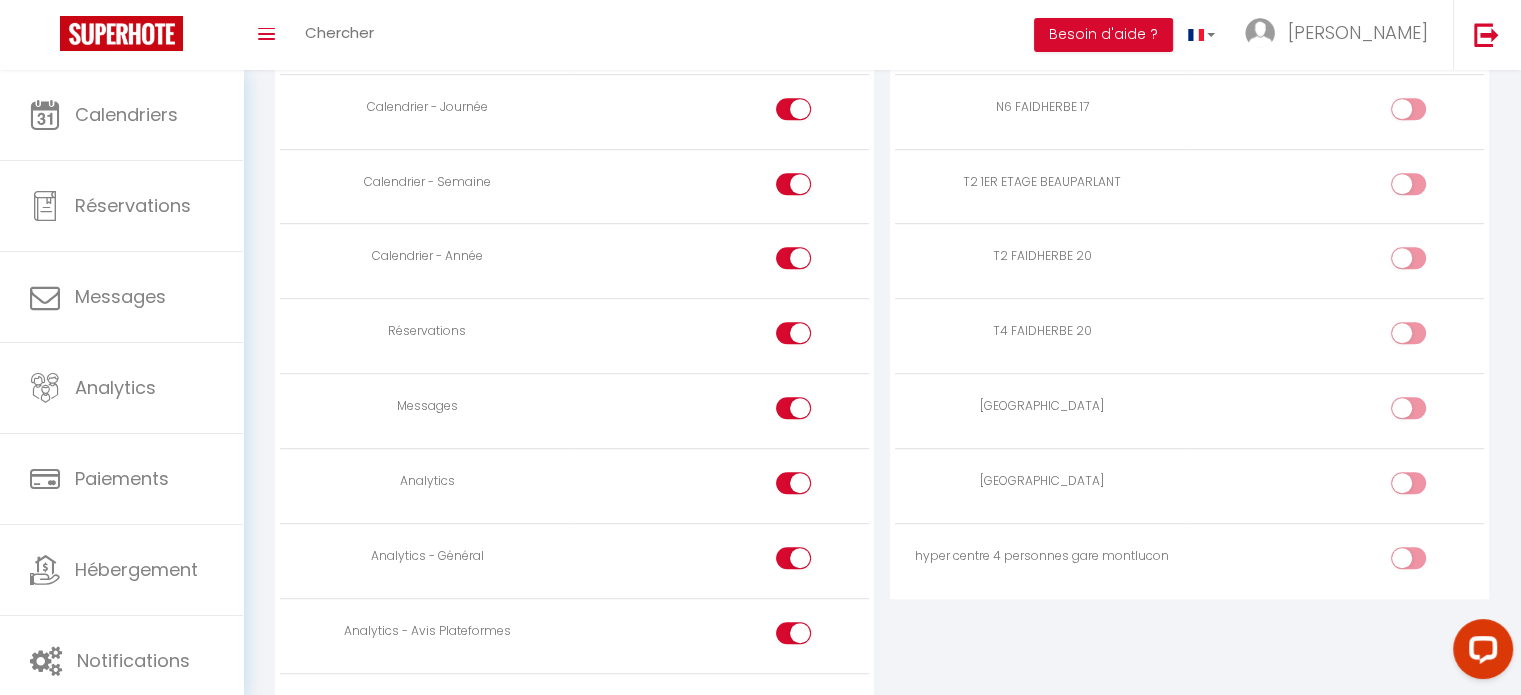 scroll, scrollTop: 1226, scrollLeft: 0, axis: vertical 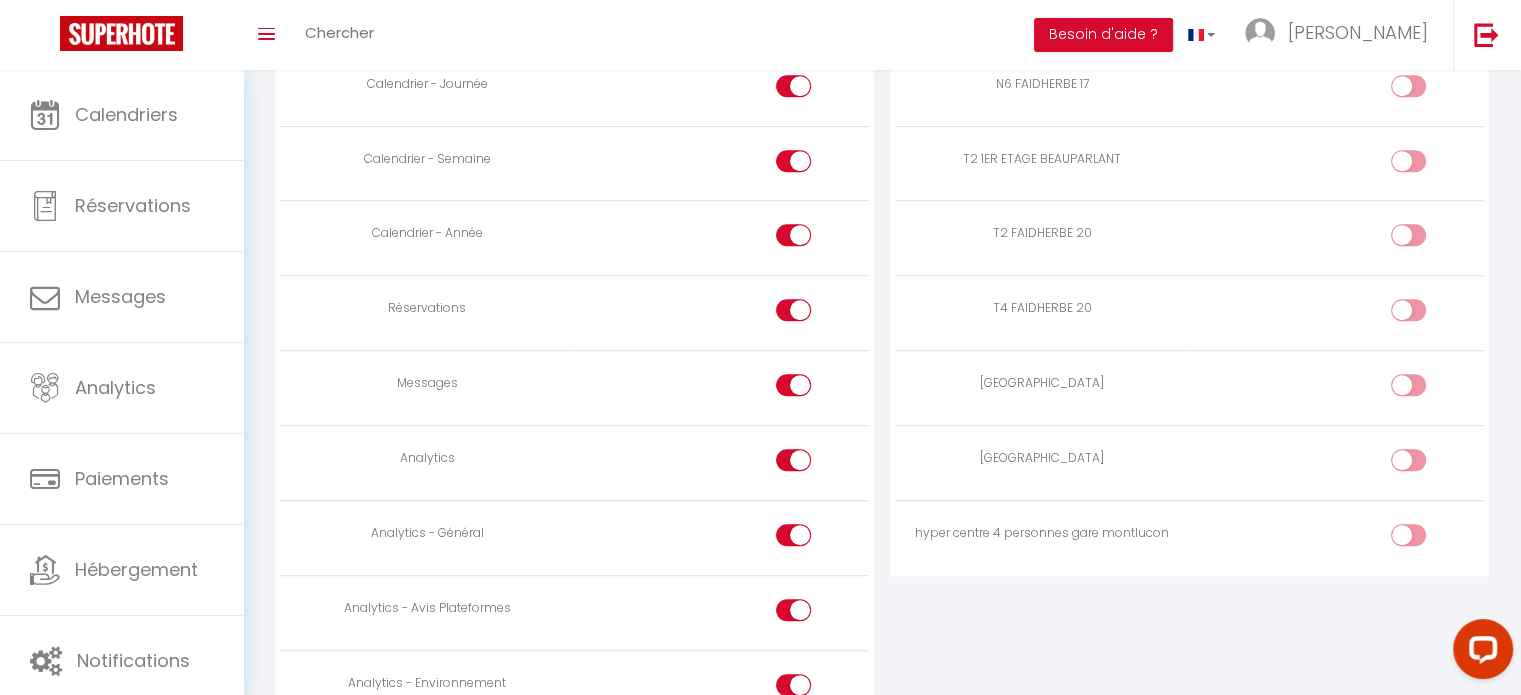 click at bounding box center (1425, 389) 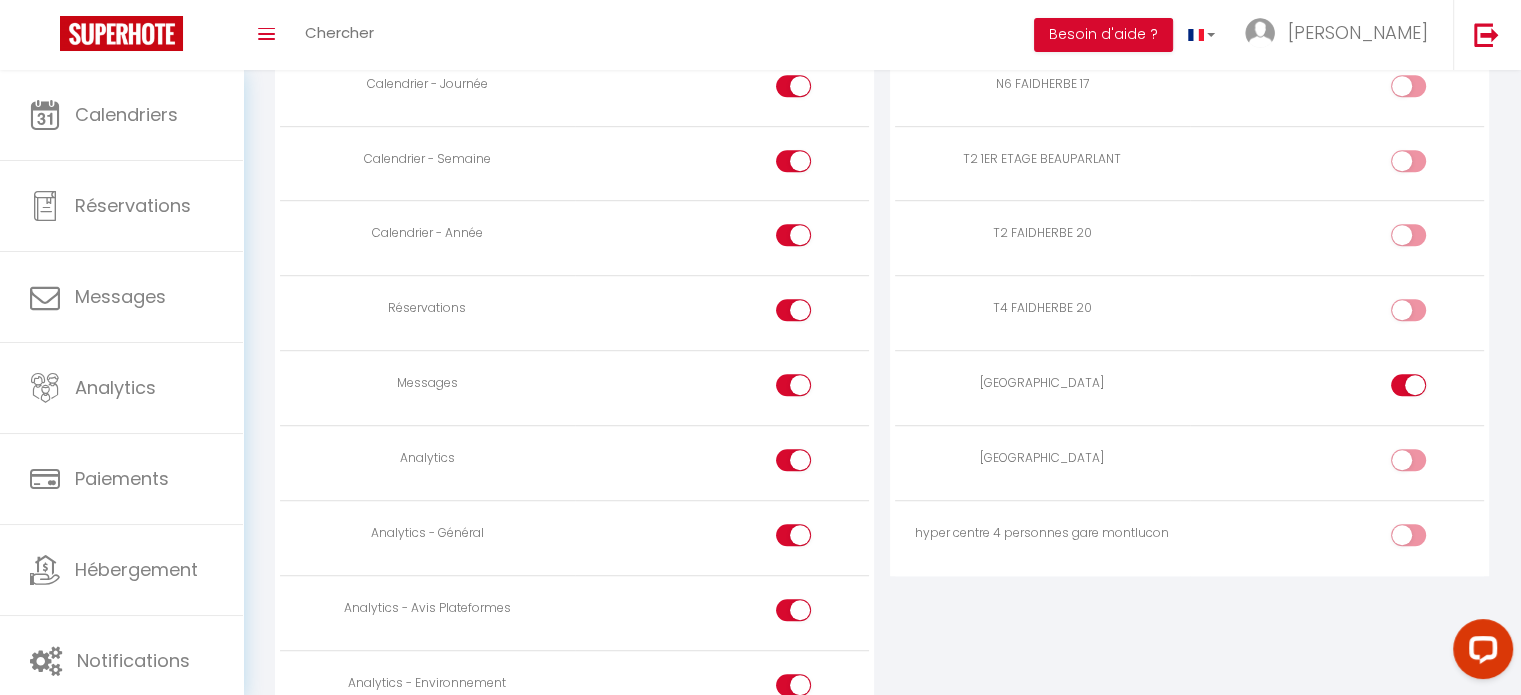 click at bounding box center [1425, 464] 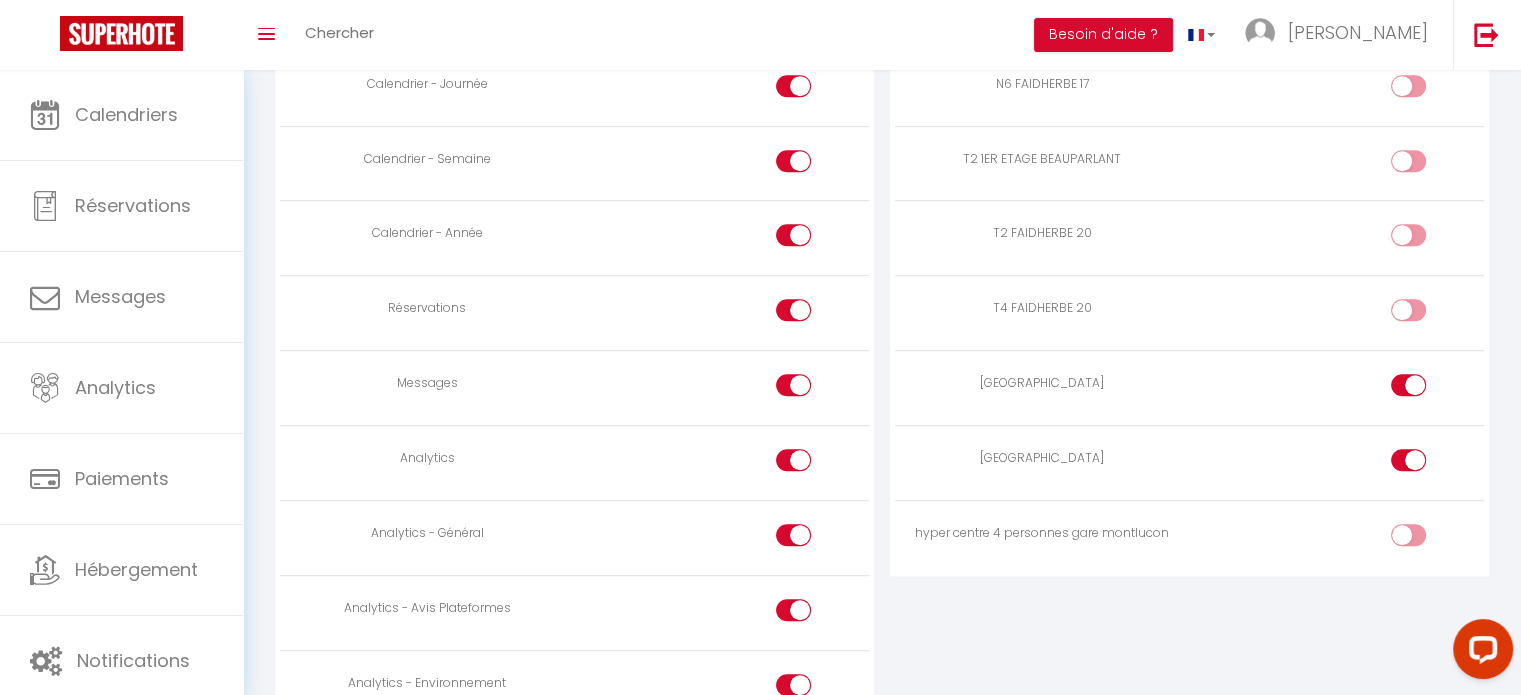 click at bounding box center [1425, 539] 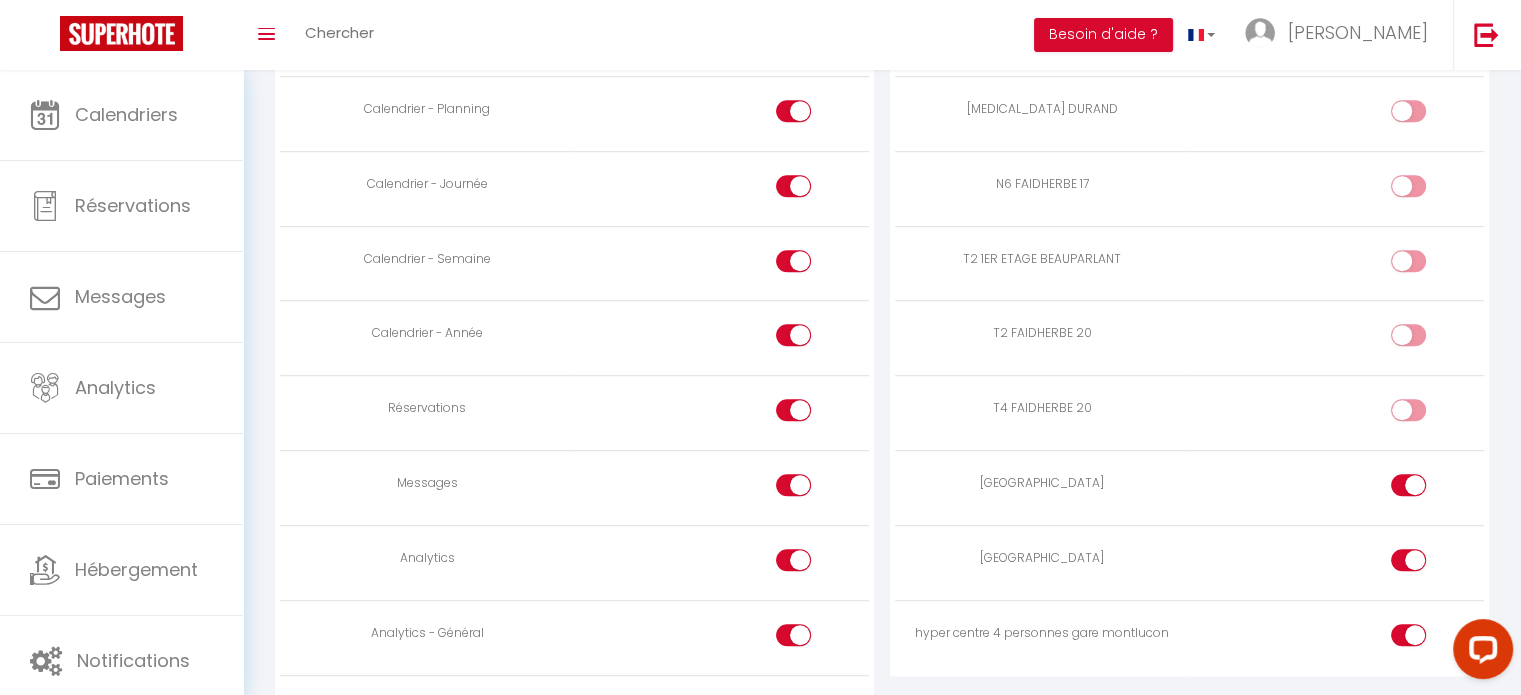 scroll, scrollTop: 1132, scrollLeft: 0, axis: vertical 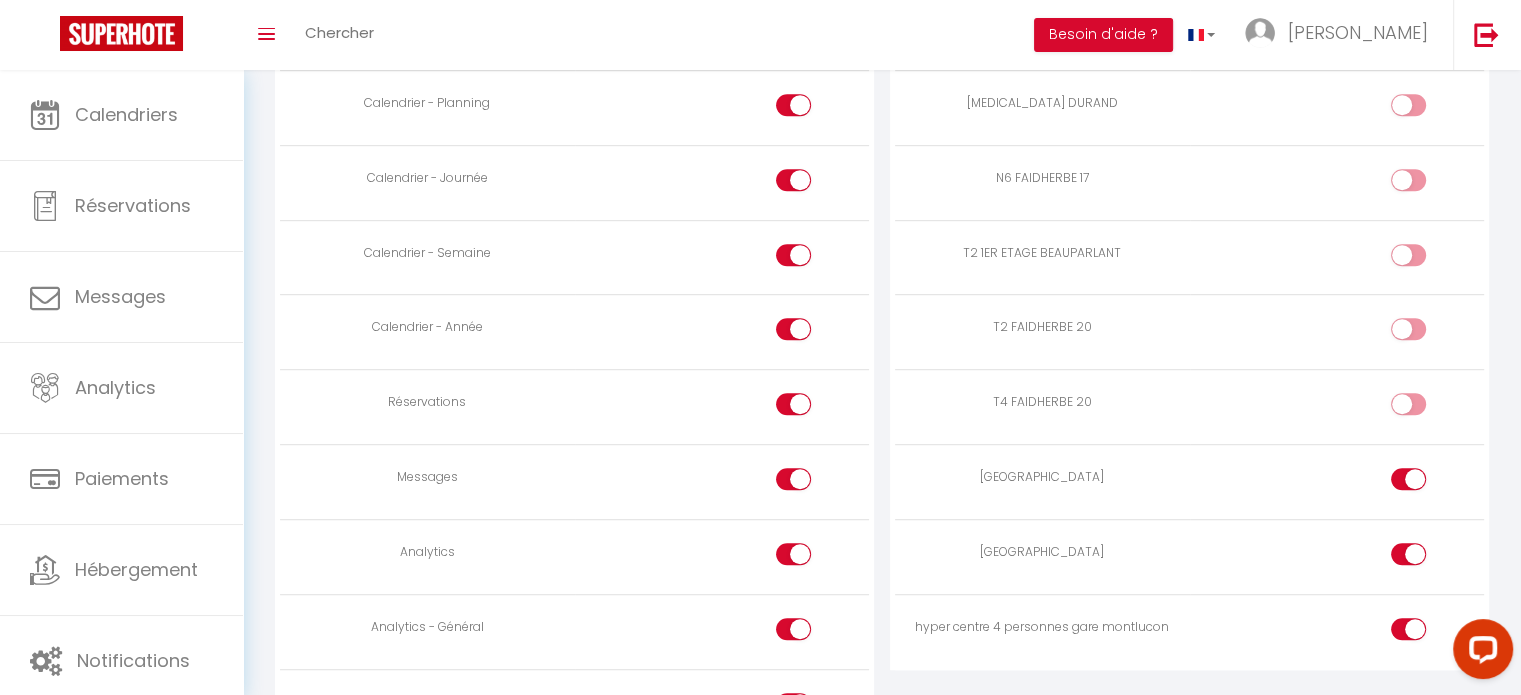click at bounding box center [793, 554] 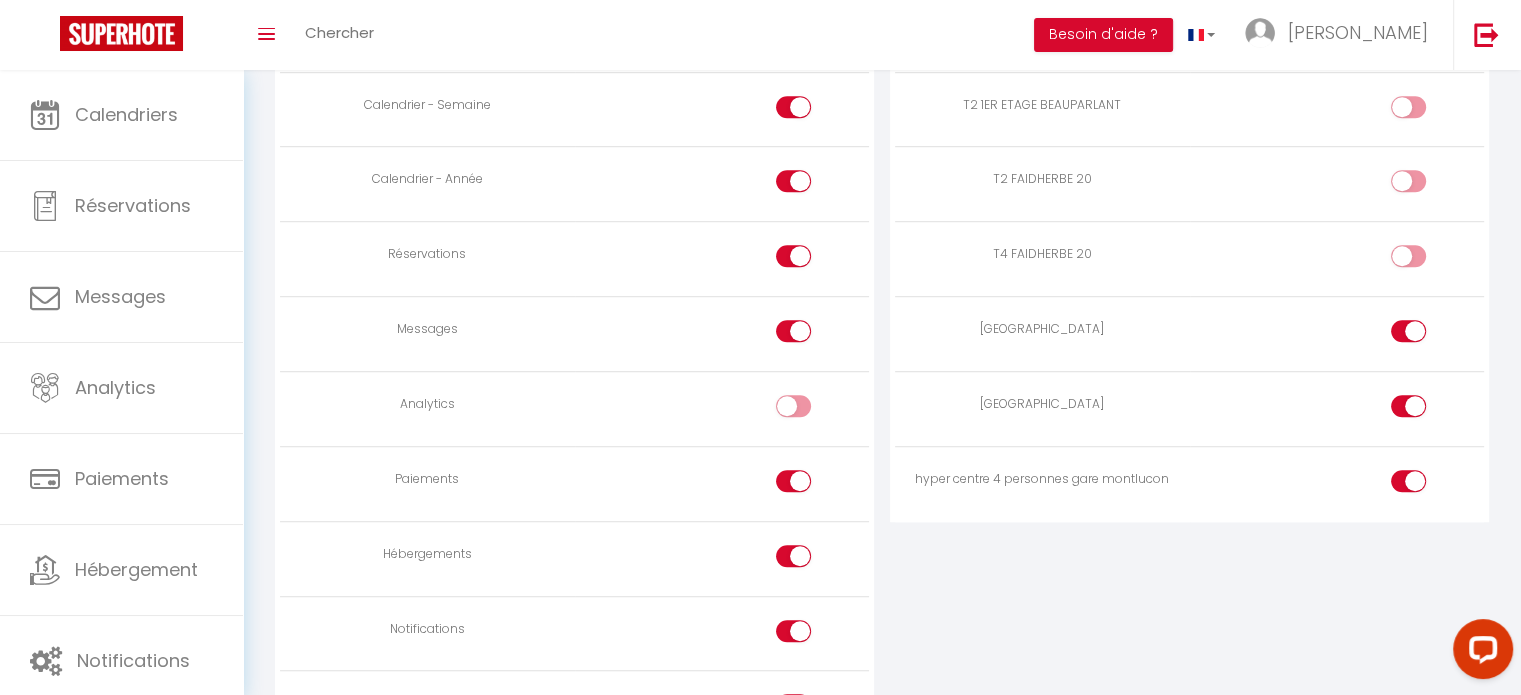 scroll, scrollTop: 1287, scrollLeft: 0, axis: vertical 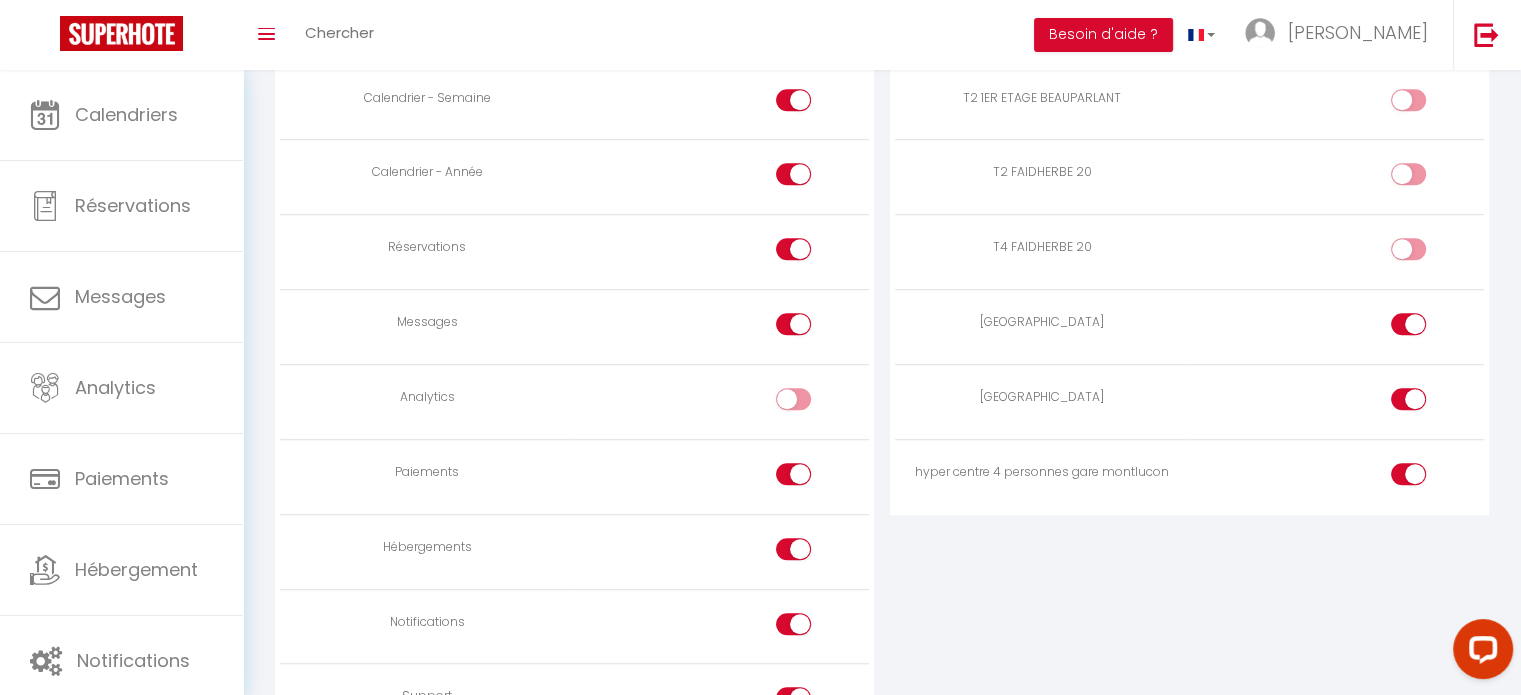 click at bounding box center [793, 474] 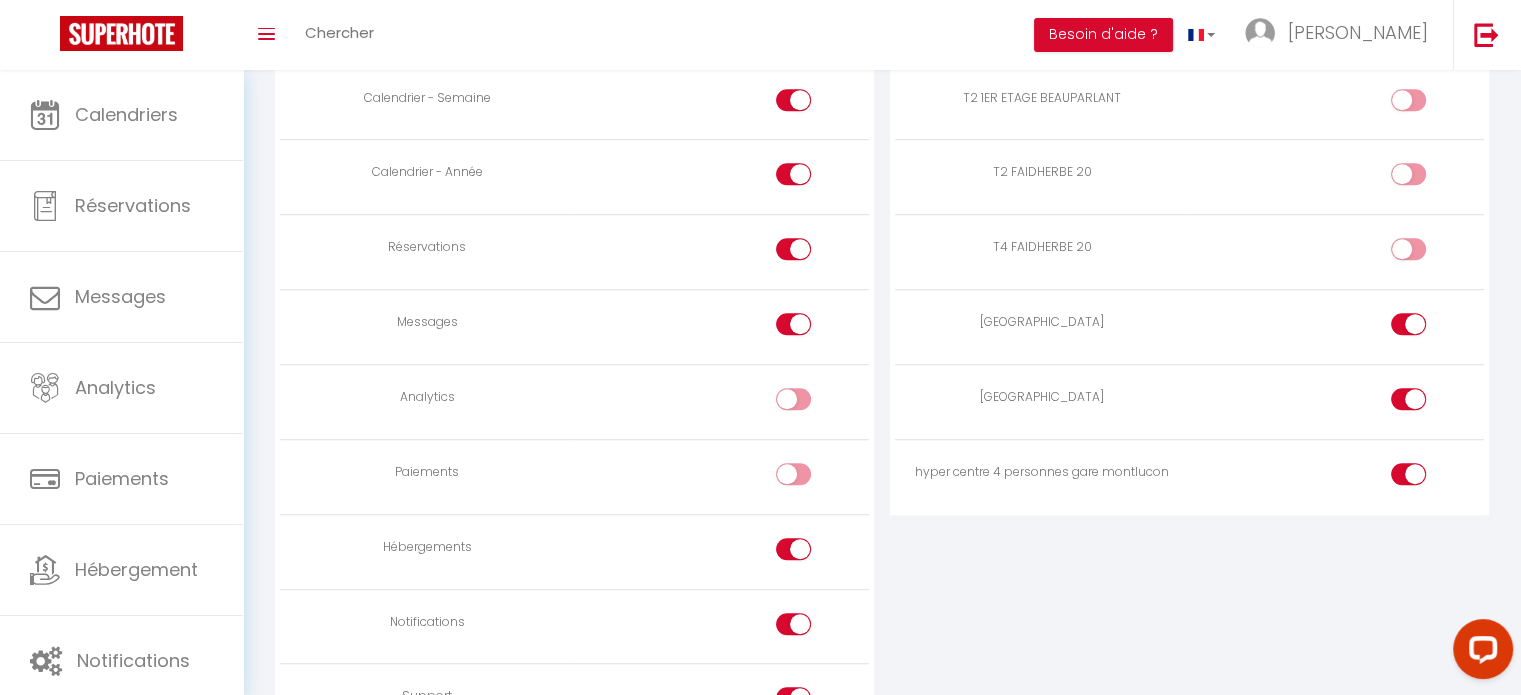 click at bounding box center (793, 328) 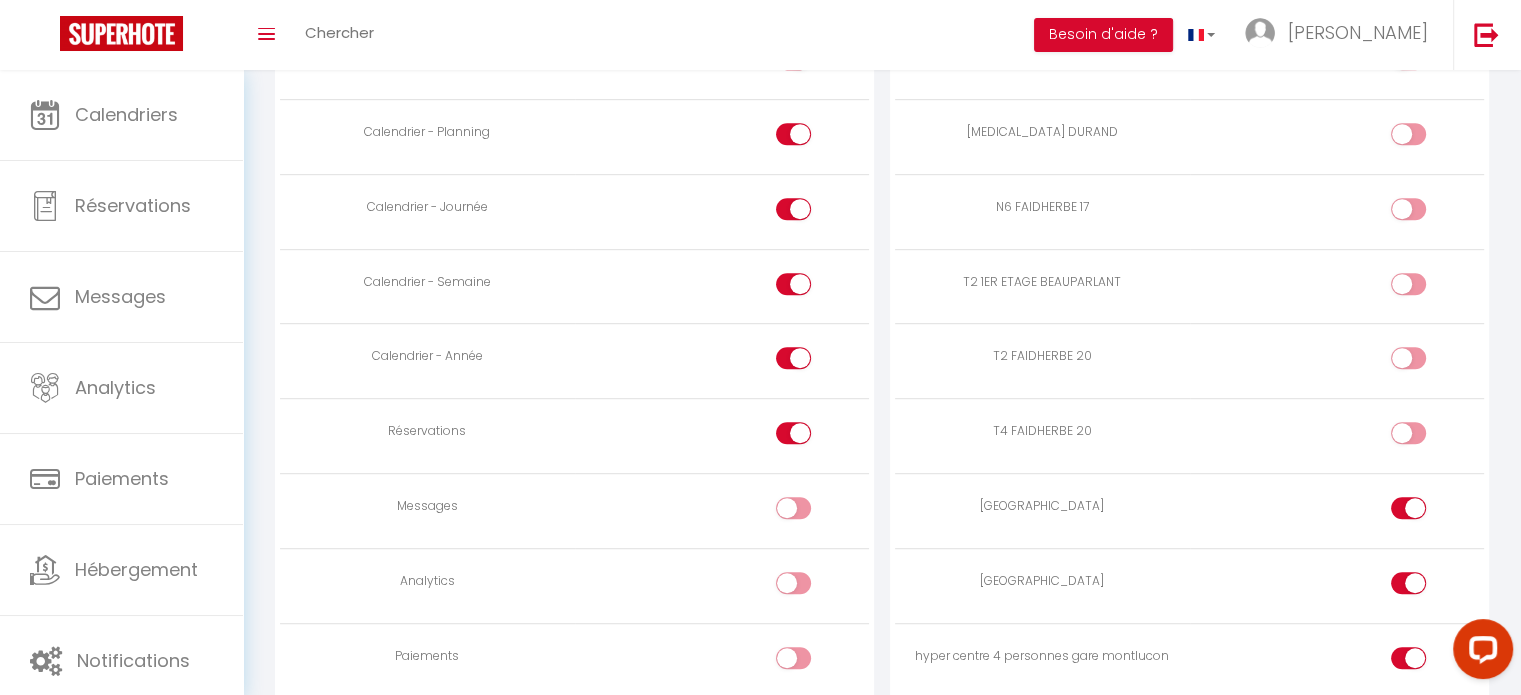 scroll, scrollTop: 1100, scrollLeft: 0, axis: vertical 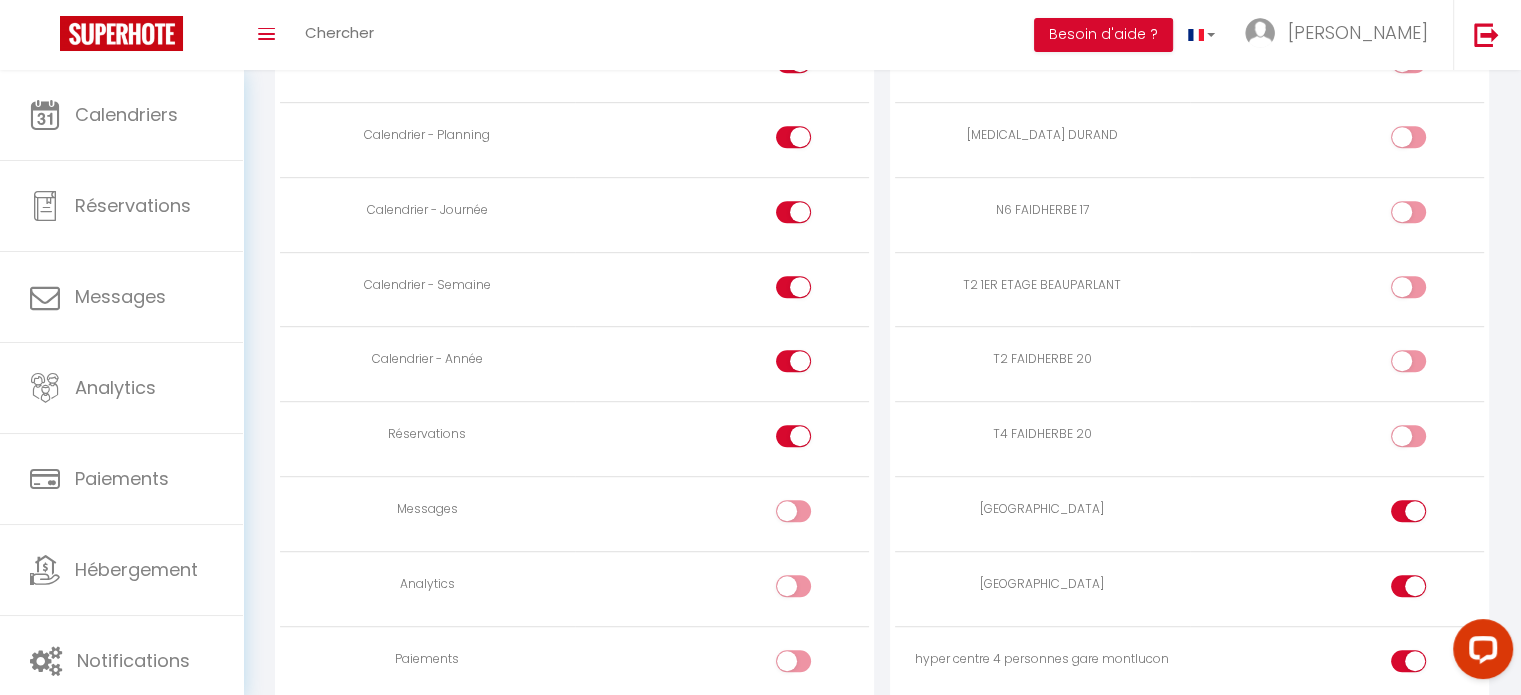 click at bounding box center (793, 436) 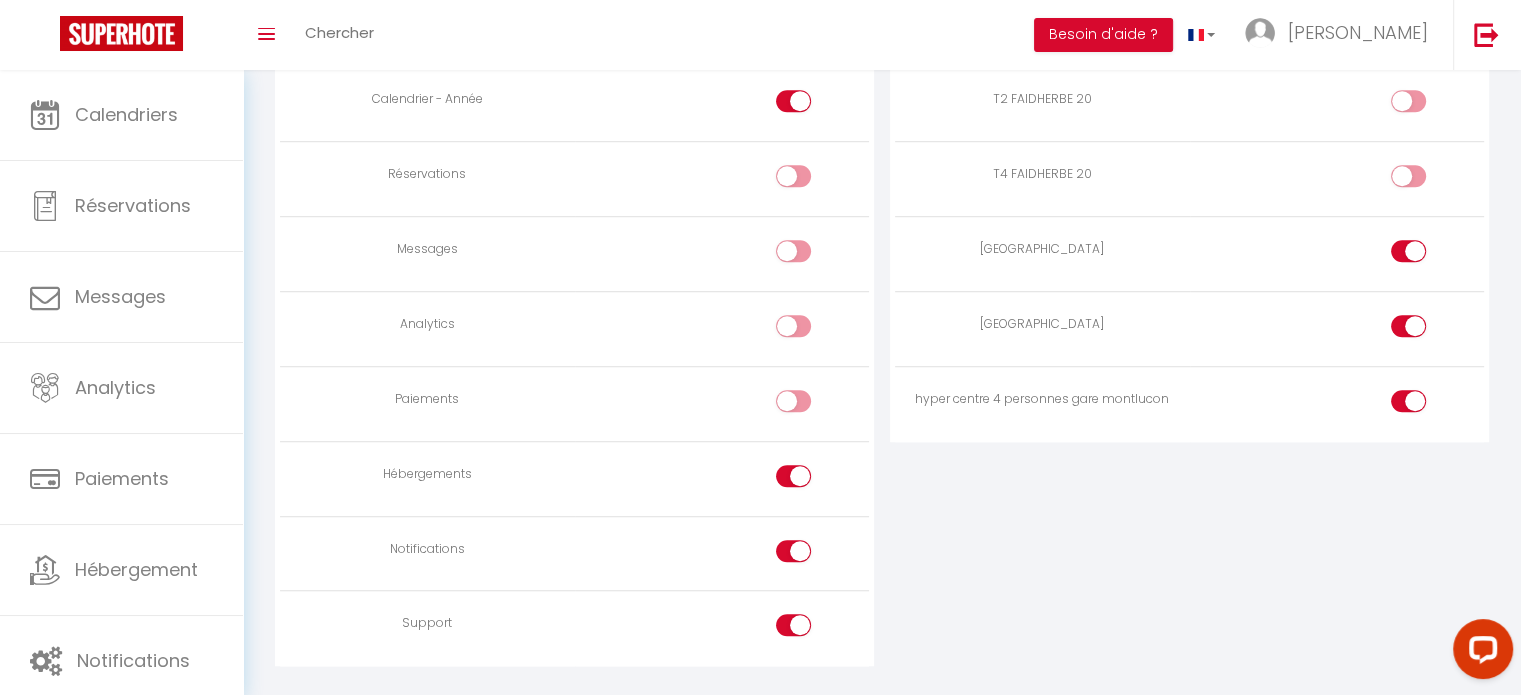 scroll, scrollTop: 1376, scrollLeft: 0, axis: vertical 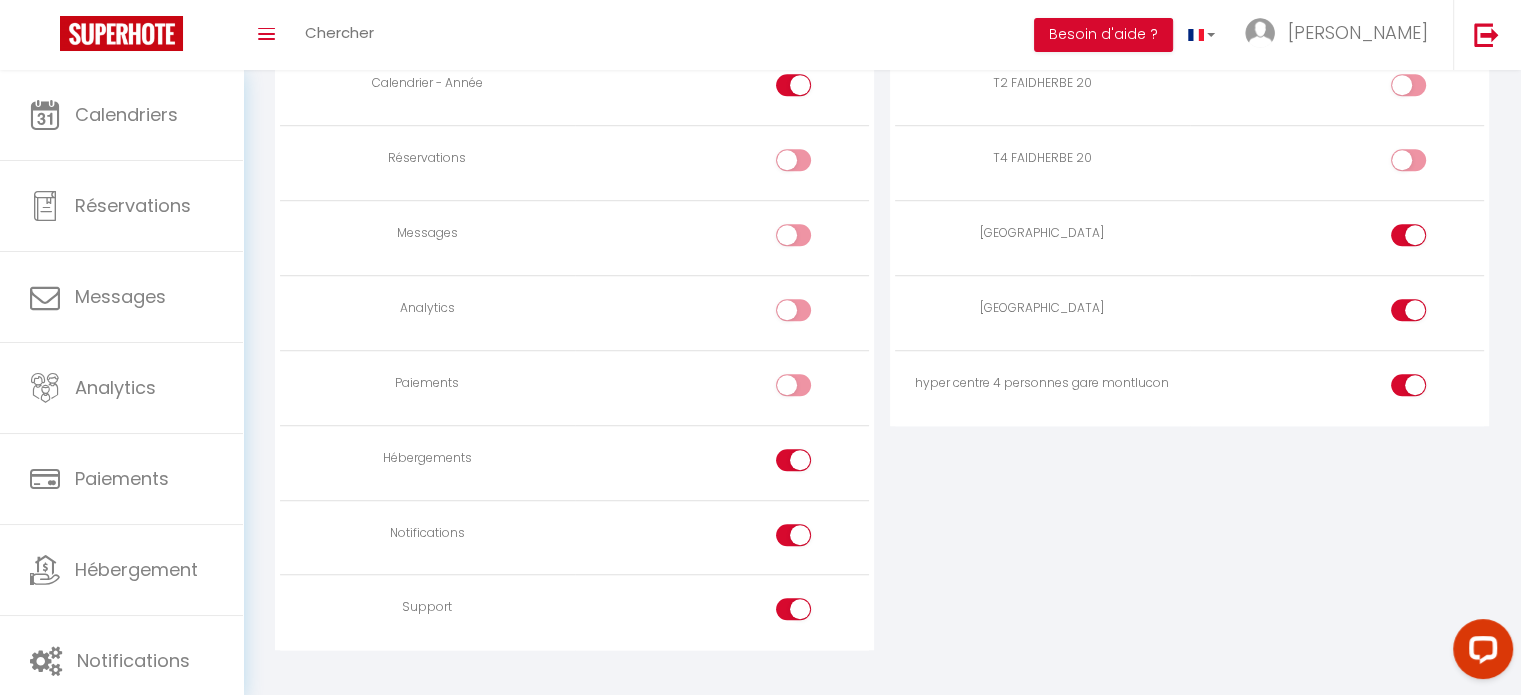 click at bounding box center (722, 462) 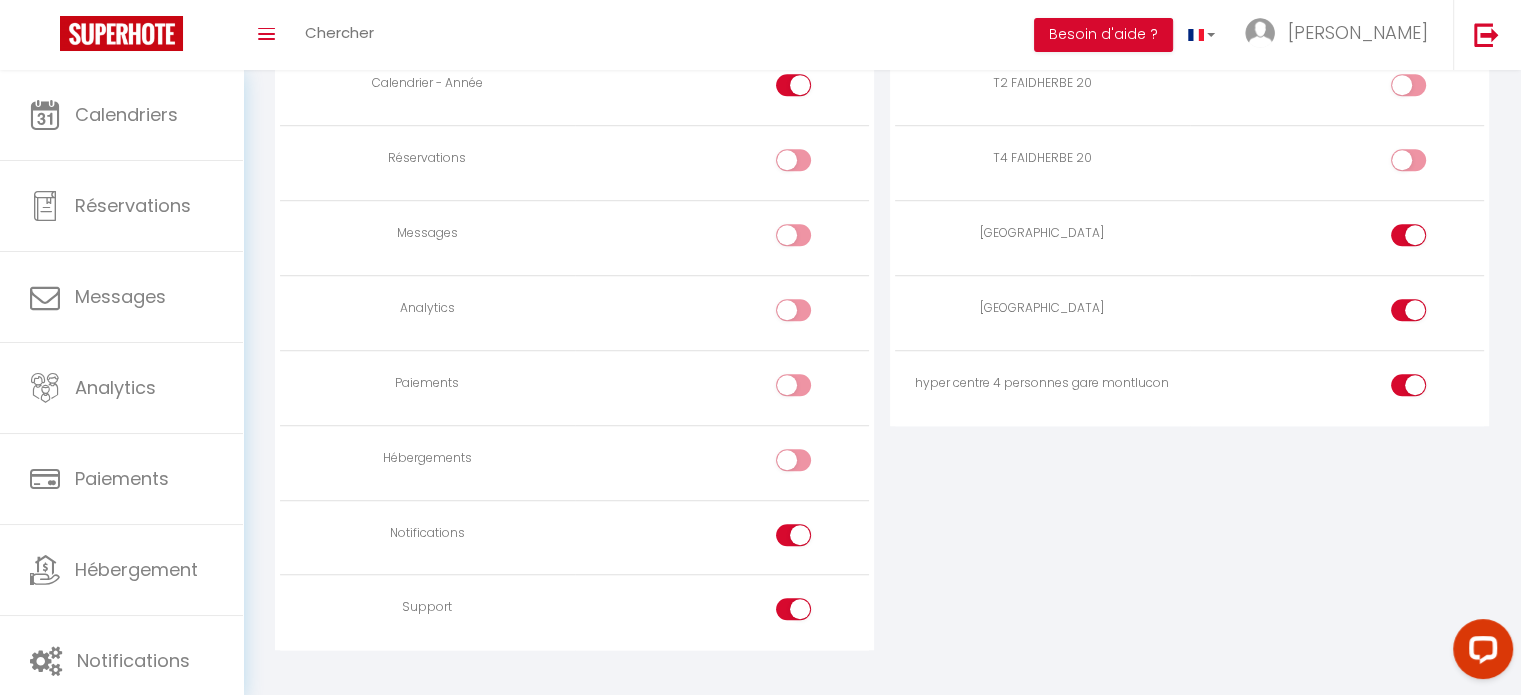 click at bounding box center (793, 535) 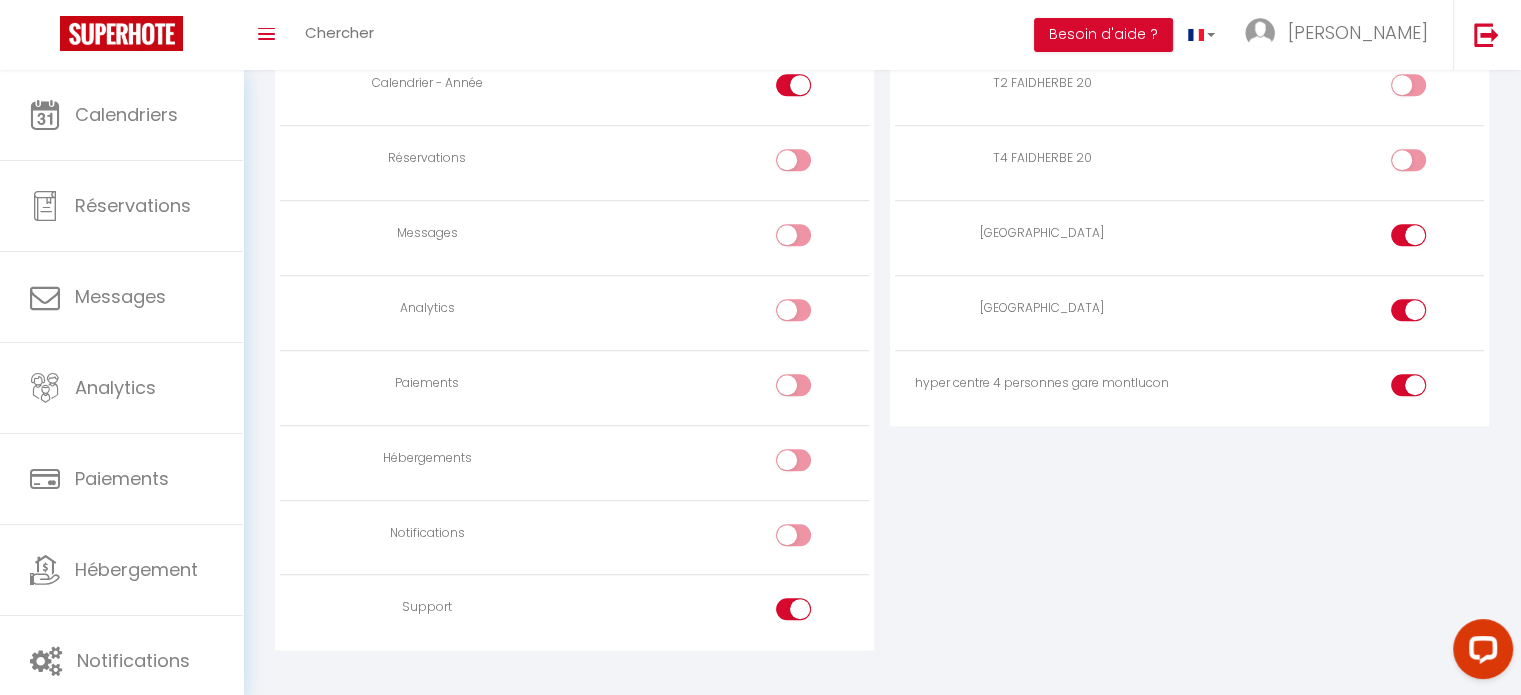 click at bounding box center [793, 609] 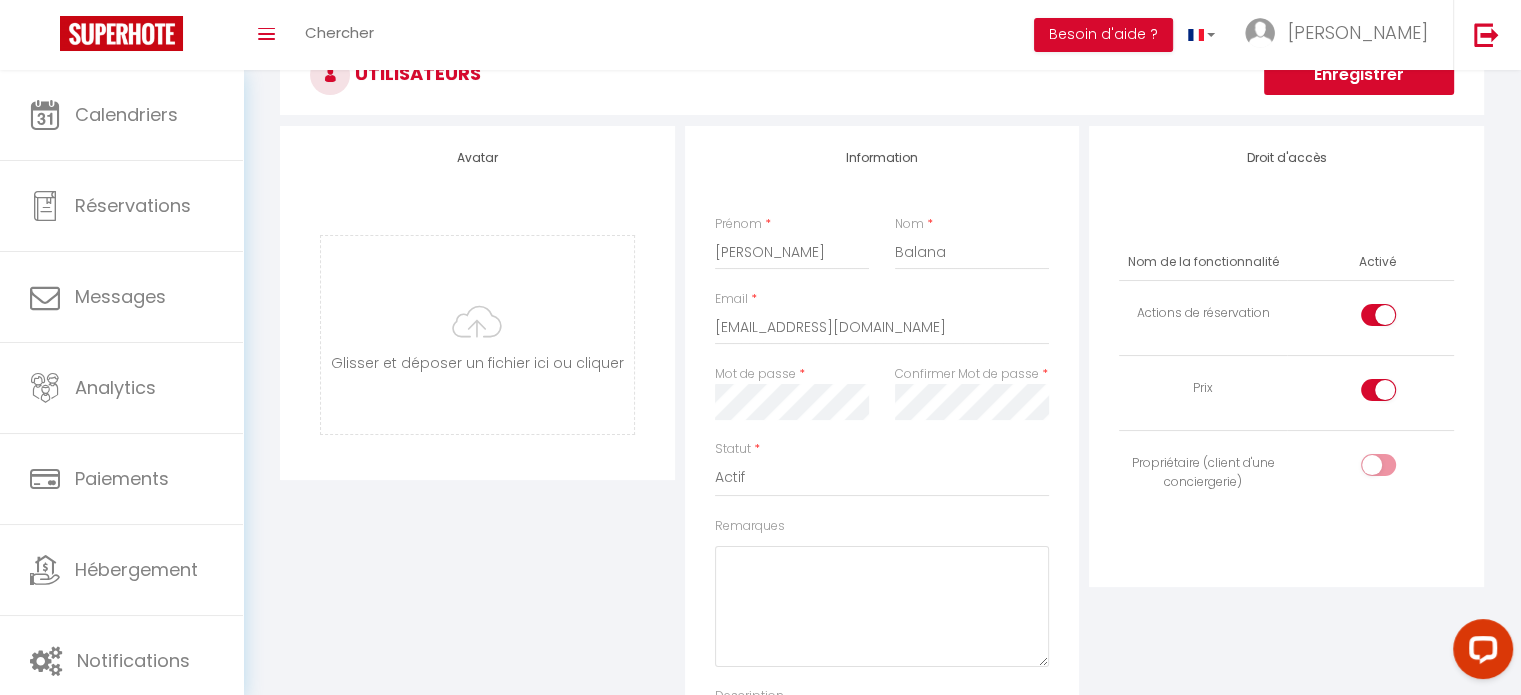 scroll, scrollTop: 0, scrollLeft: 0, axis: both 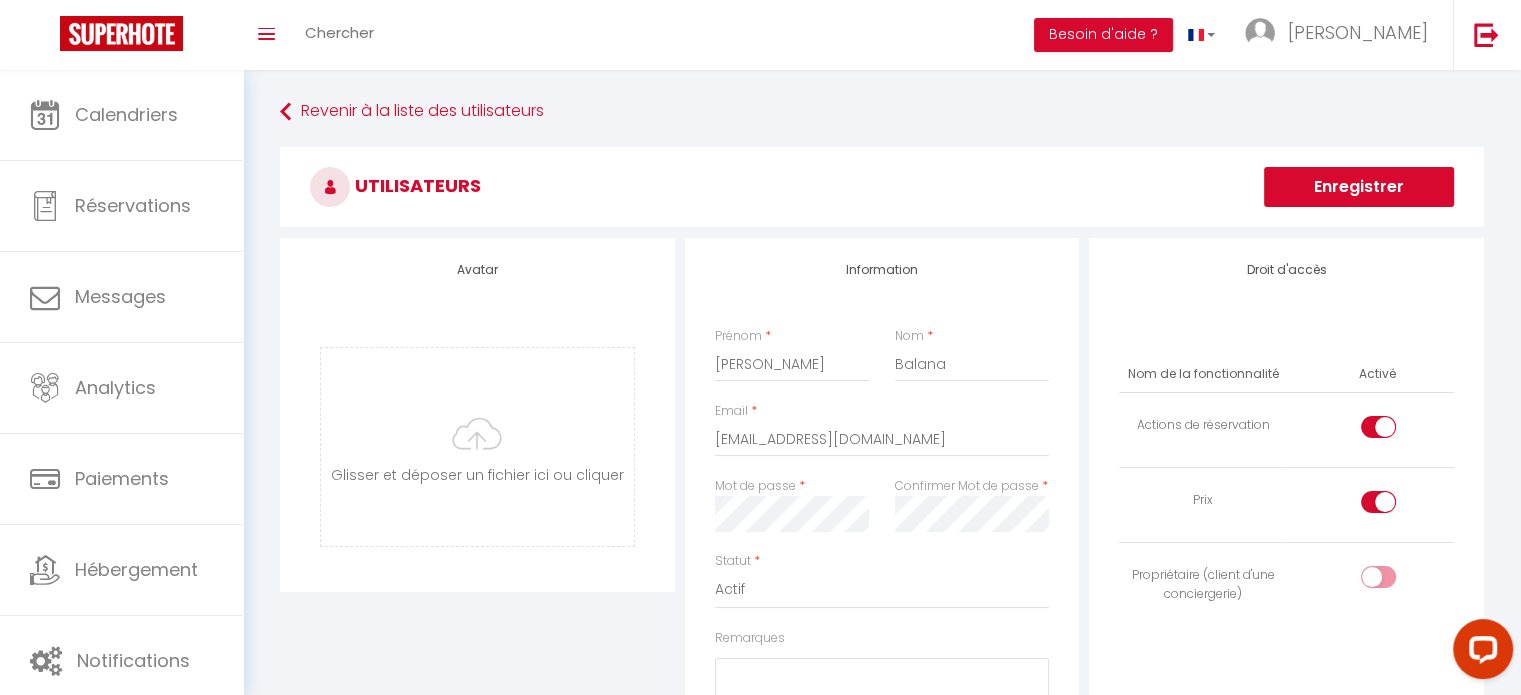 click on "Enregistrer" at bounding box center [1359, 187] 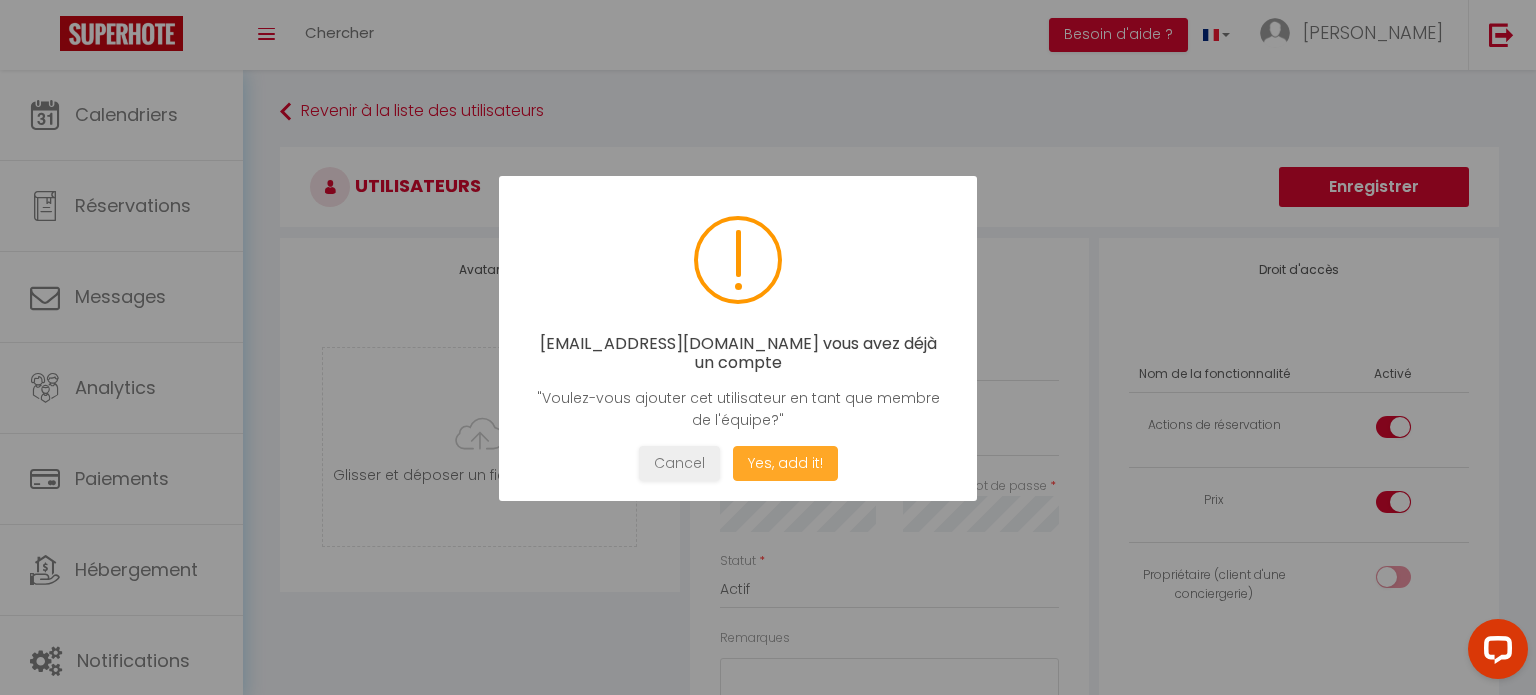 click on "Yes, add it!" at bounding box center (785, 463) 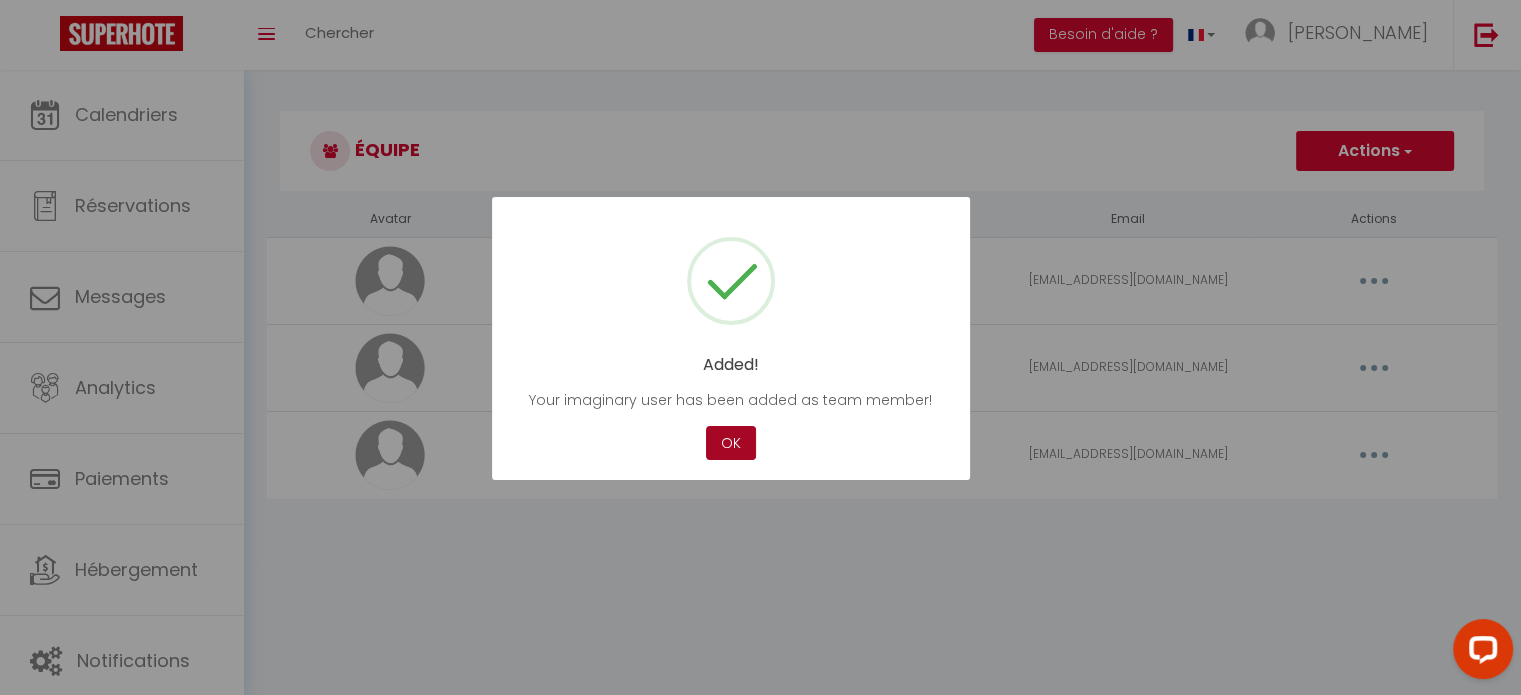 click on "OK" at bounding box center [731, 443] 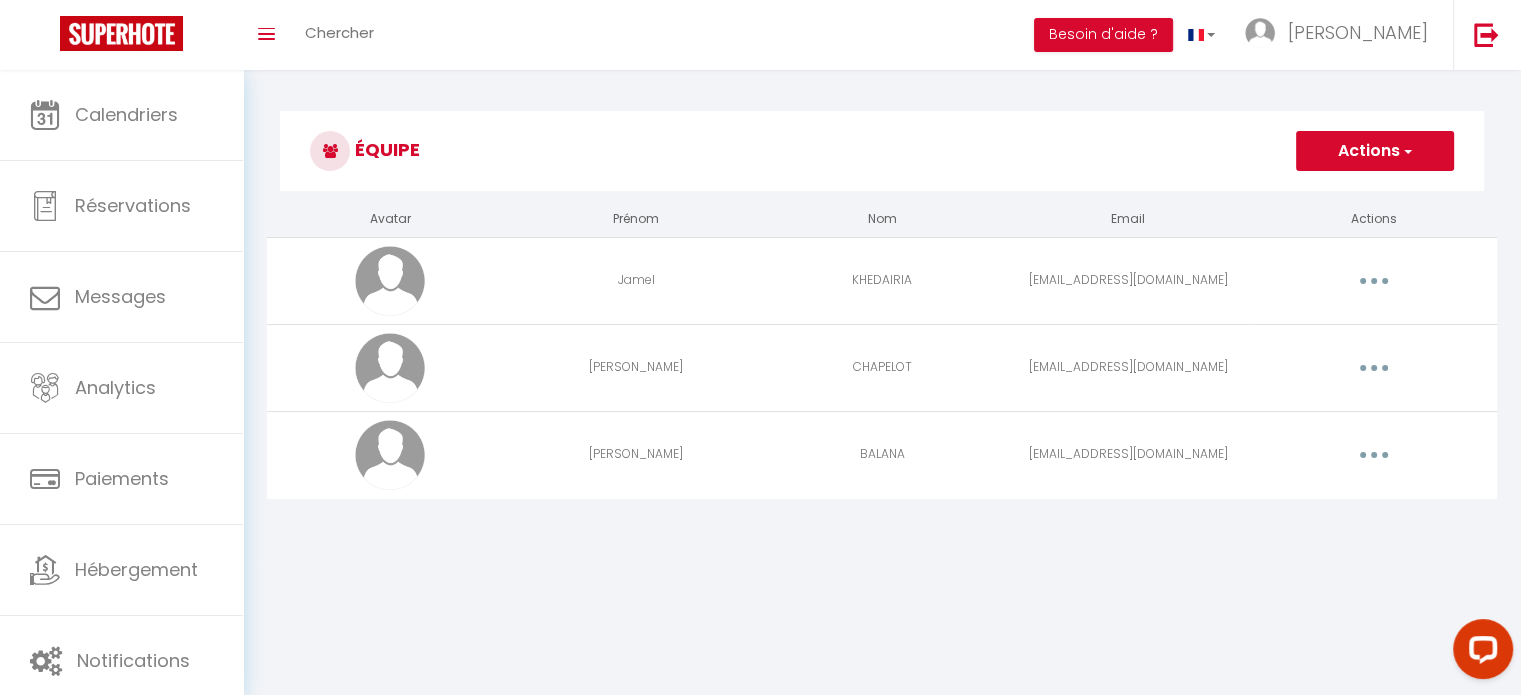 click on "Coaching SuperHote ce soir à 18h00, pour participer:  [URL][DOMAIN_NAME][SECURITY_DATA]   ×     Toggle navigation       Toggle Search     Toggle menubar     Chercher   BUTTON
Besoin d'aide ?
[PERSON_NAME]   Paramètres        Équipe     Résultat de la recherche   Aucun résultat     Calendriers     Réservations     Messages     Analytics      Paiements     Hébergement     Notifications                 Résultat de la recherche   Id   Appart   Voyageur    Checkin   Checkout   Nuits   Pers.   Plateforme   Statut     Résultat de la recherche   Aucun résultat       Équipe
Actions
Ajouter un nouvel utilisateur    Avatar   Prénom   Nom   Email   Actions     [PERSON_NAME]   [EMAIL_ADDRESS][DOMAIN_NAME]     Editer   Supprimer   [PERSON_NAME]   [EMAIL_ADDRESS][DOMAIN_NAME]     Editer   Supprimer   [PERSON_NAME]   [EMAIL_ADDRESS][DOMAIN_NAME]     Editer   Supprimer       Vous y êtes presque !" at bounding box center (760, 417) 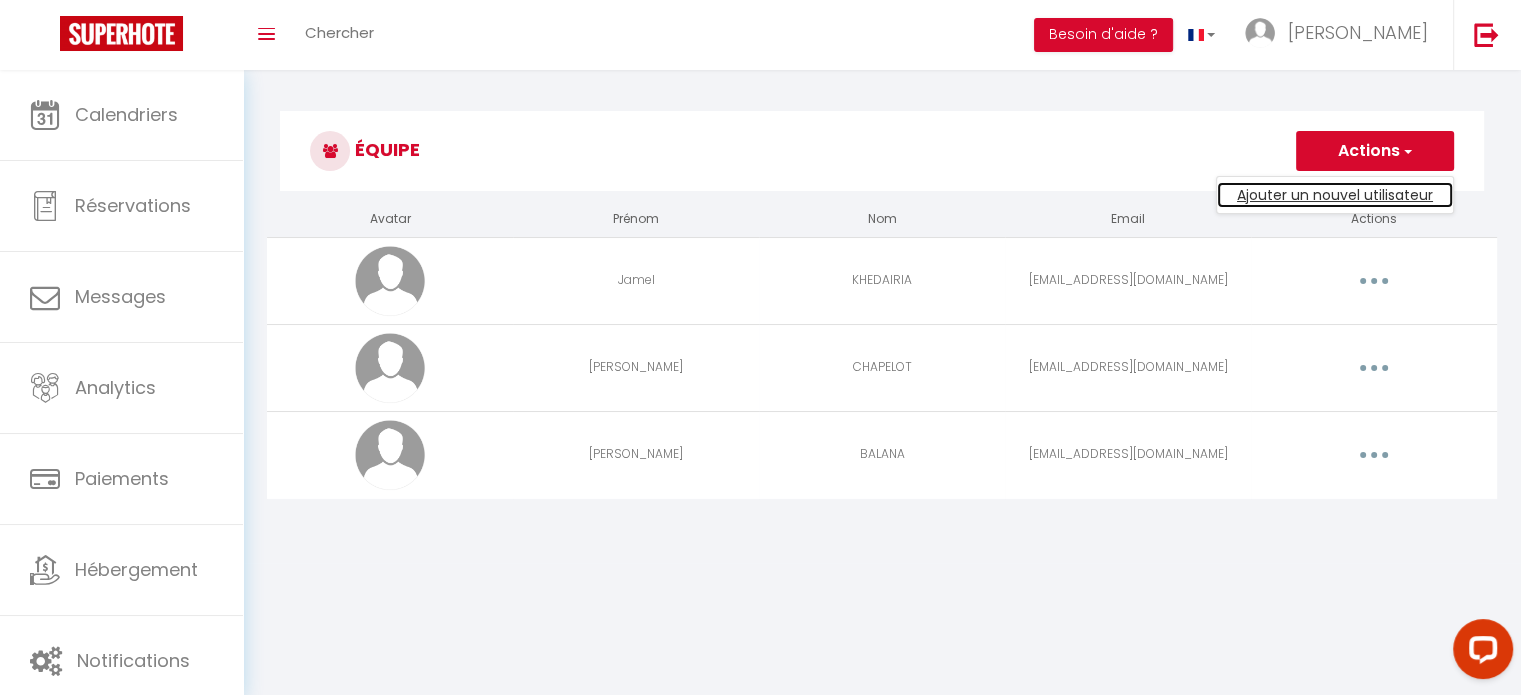 click on "Ajouter un nouvel utilisateur" at bounding box center (1335, 195) 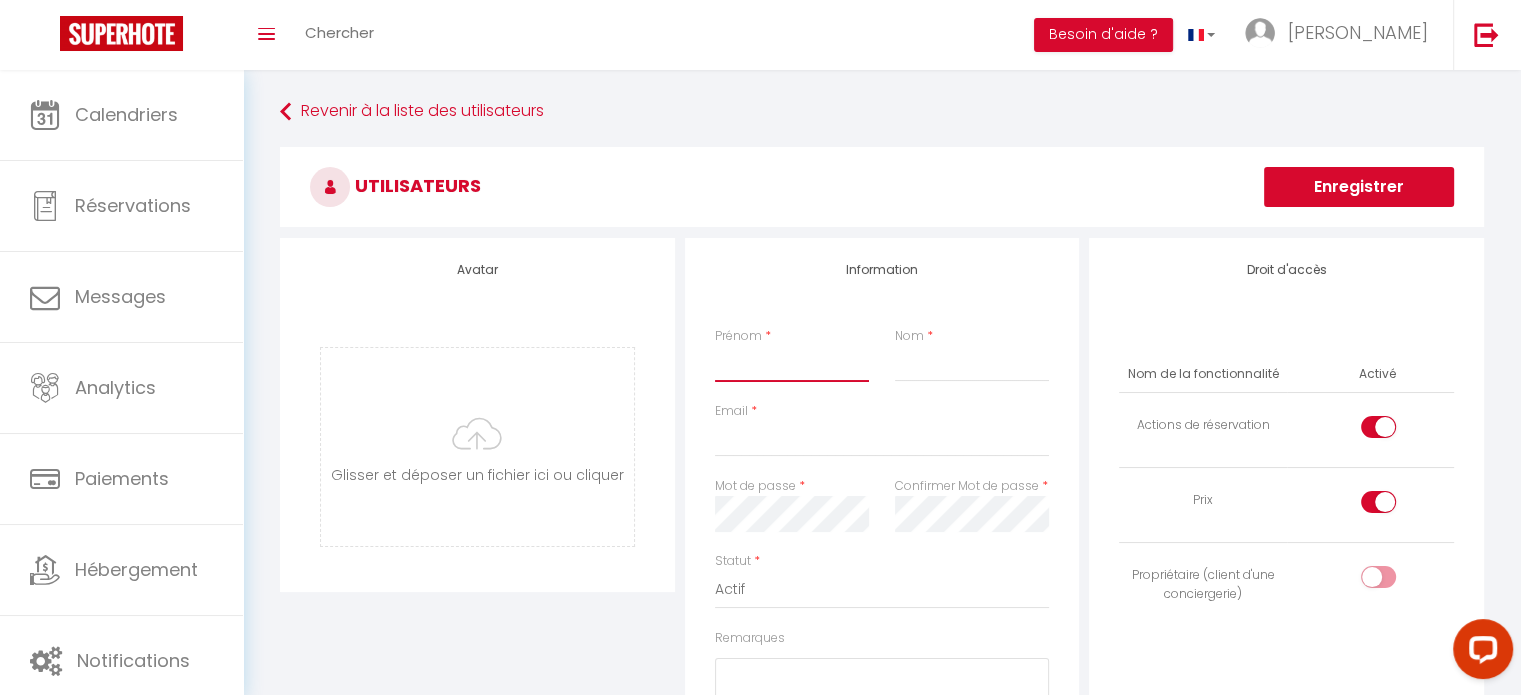 click on "Prénom" at bounding box center [792, 364] 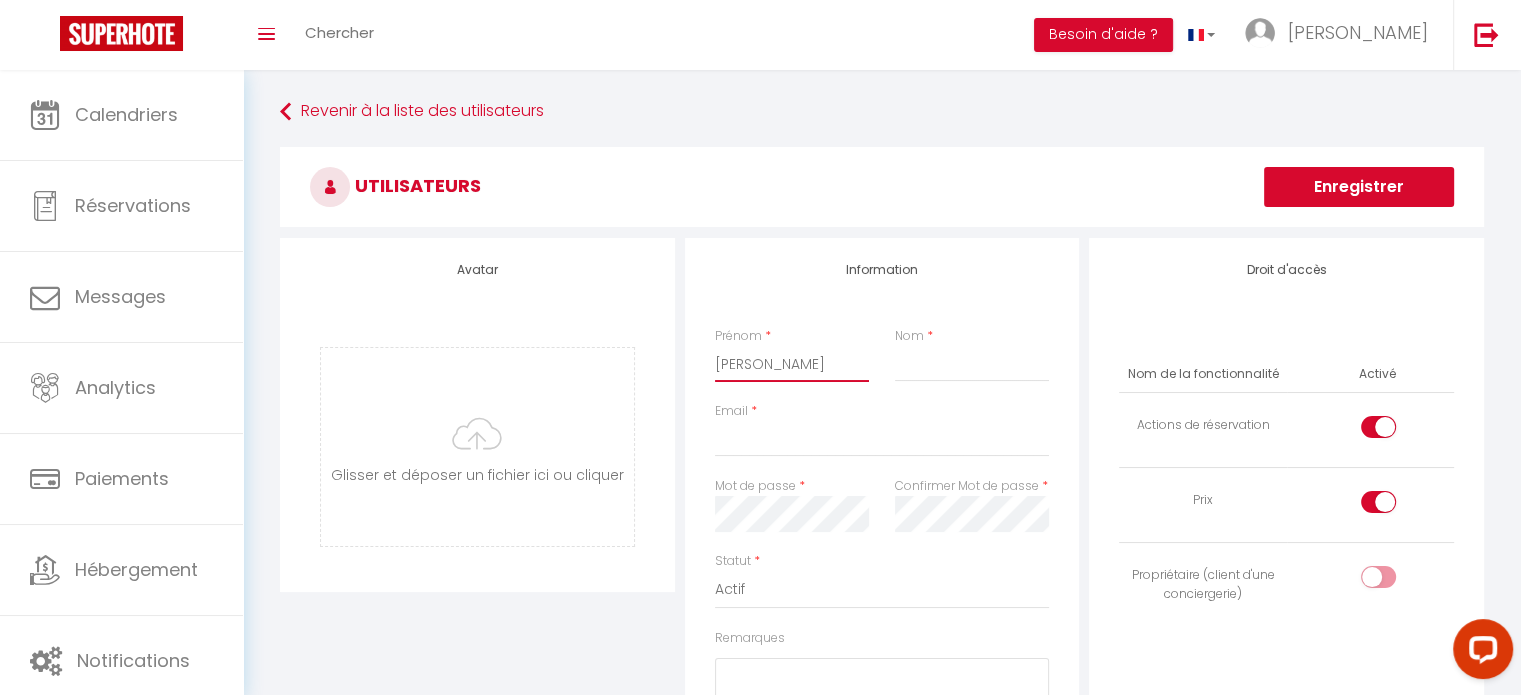 type on "[PERSON_NAME]" 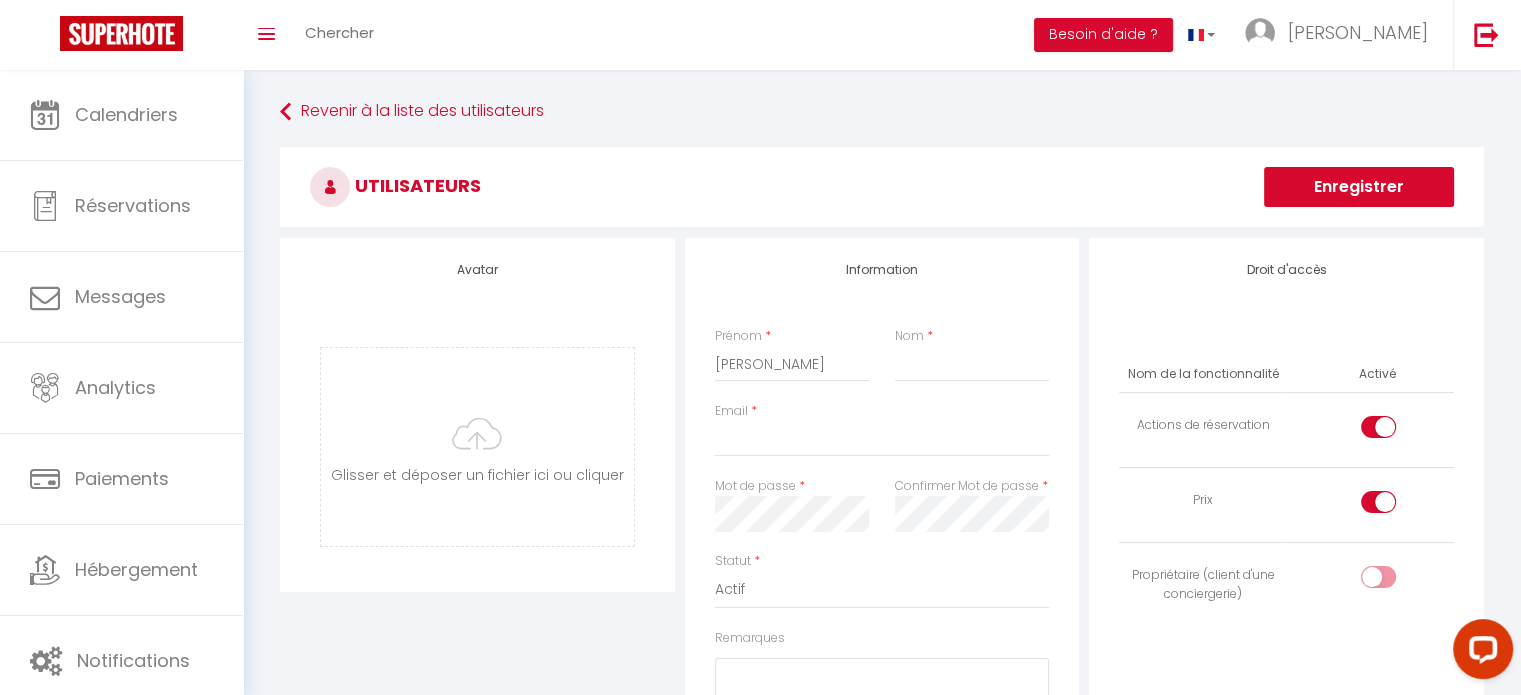 click on "Nom   *" at bounding box center (972, 354) 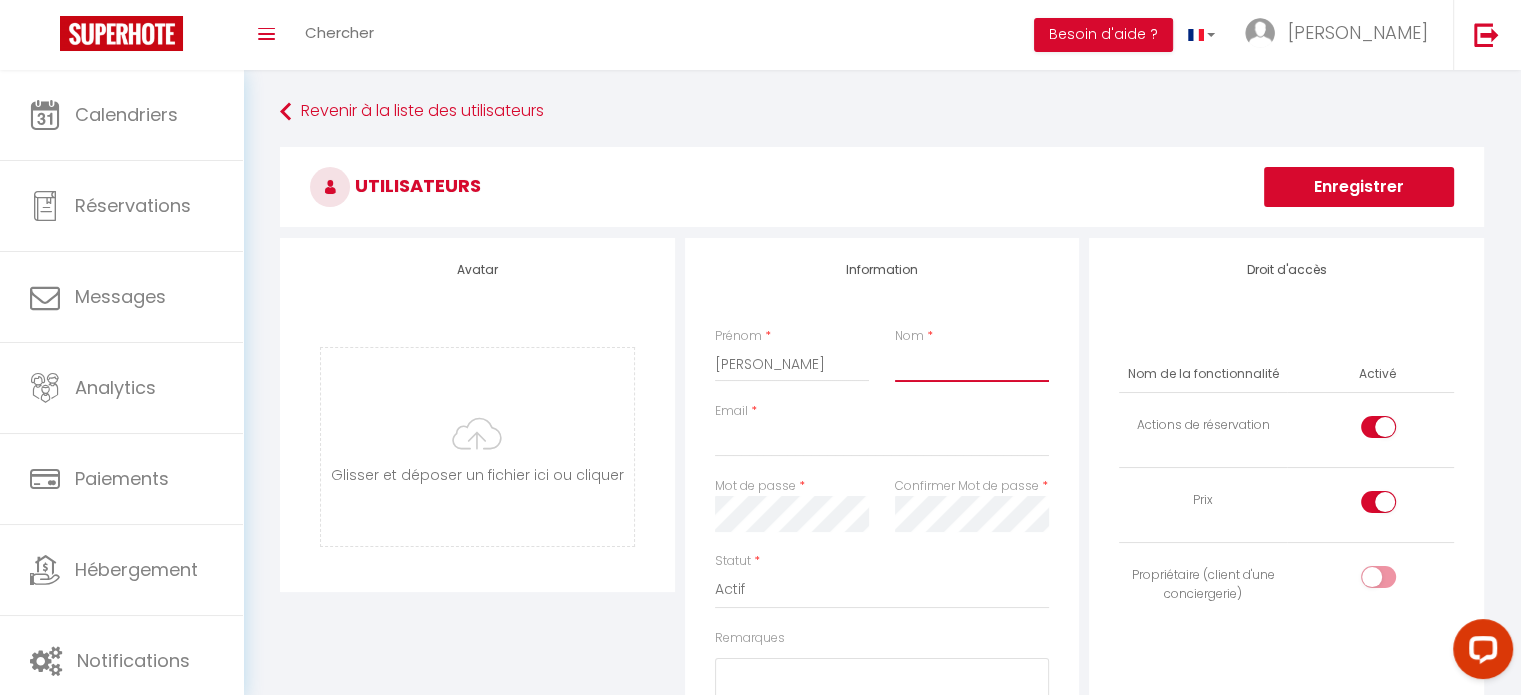 click on "Nom" at bounding box center (972, 364) 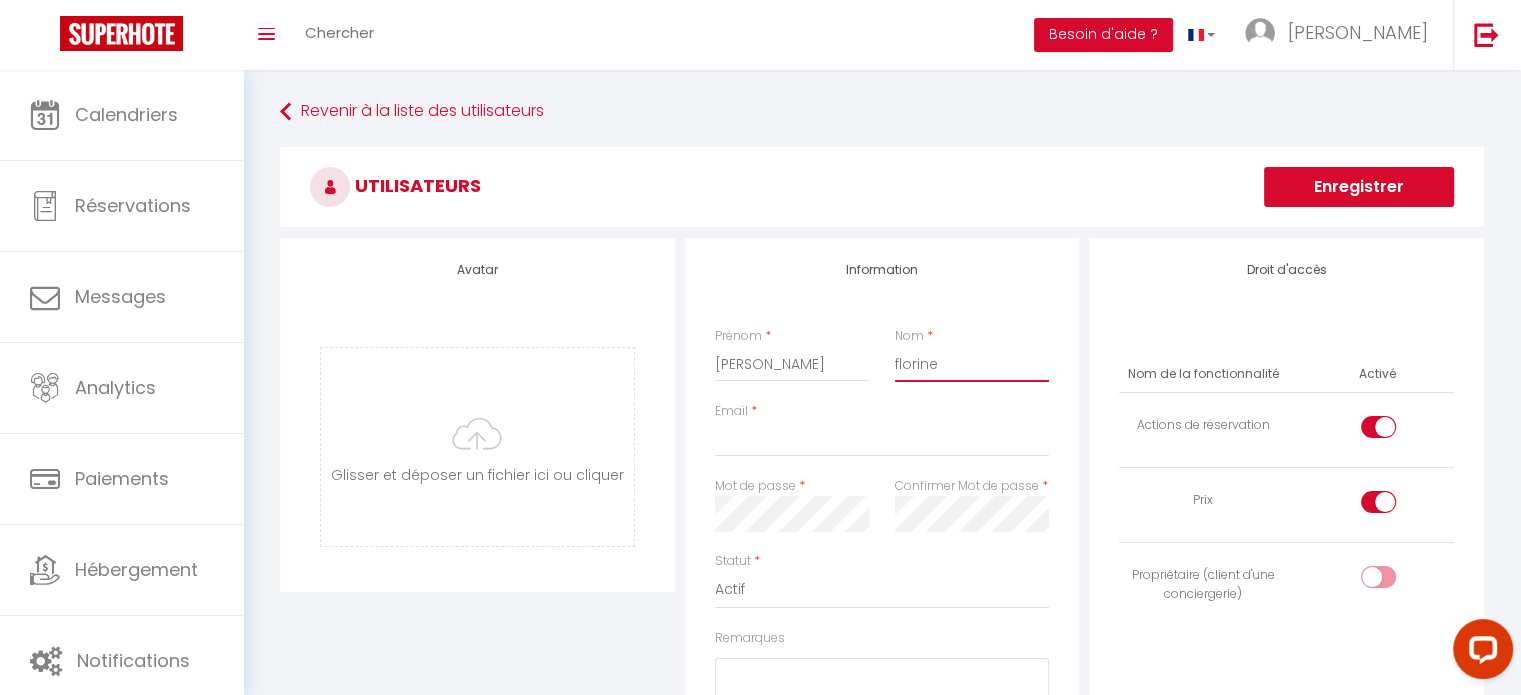 type on "florine" 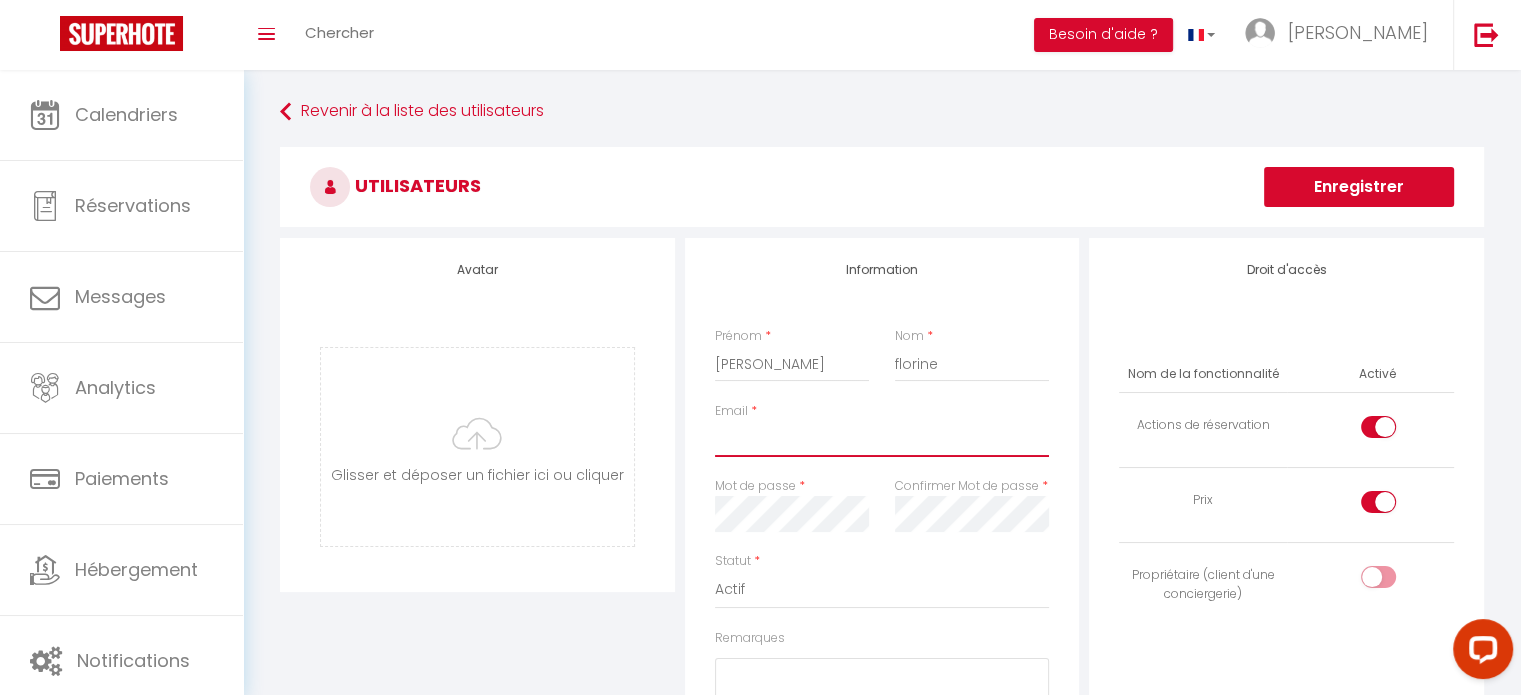 click on "Email" at bounding box center (882, 439) 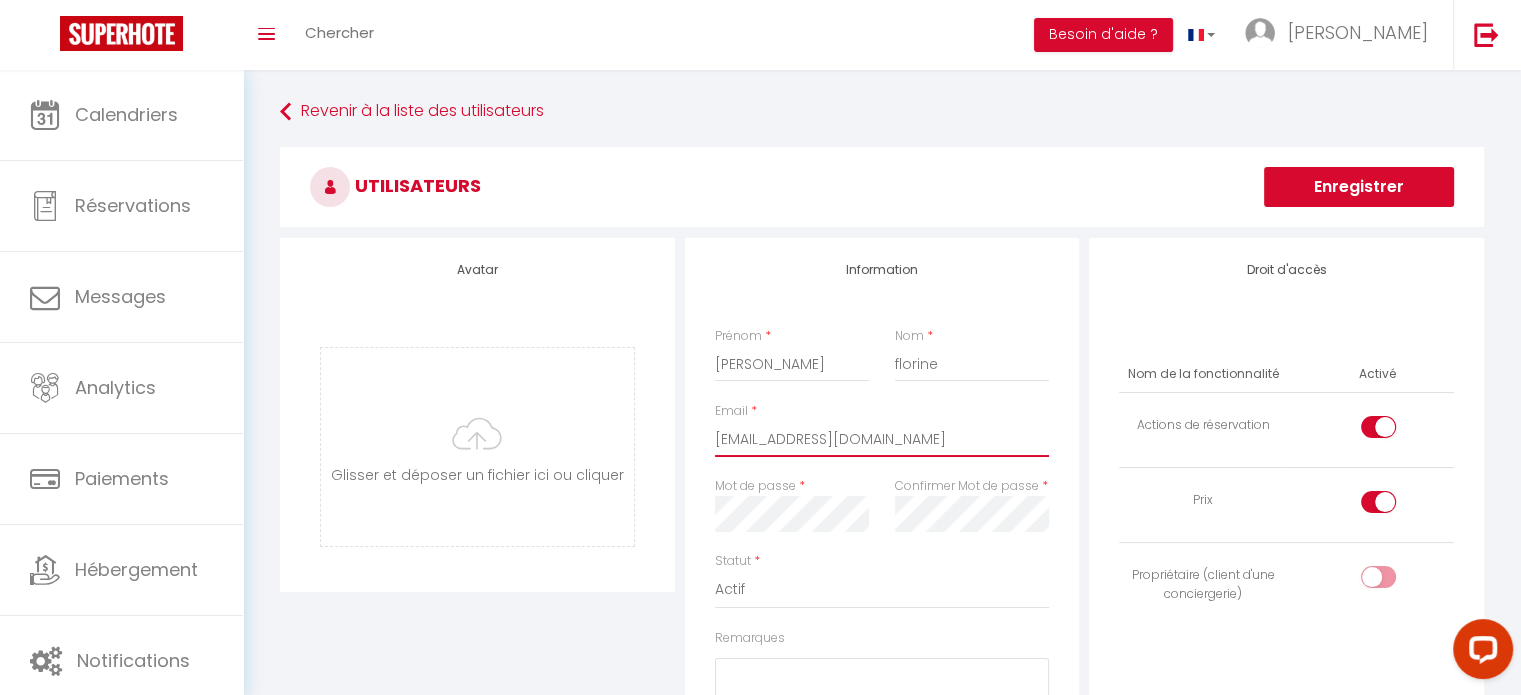 type on "[EMAIL_ADDRESS][DOMAIN_NAME]" 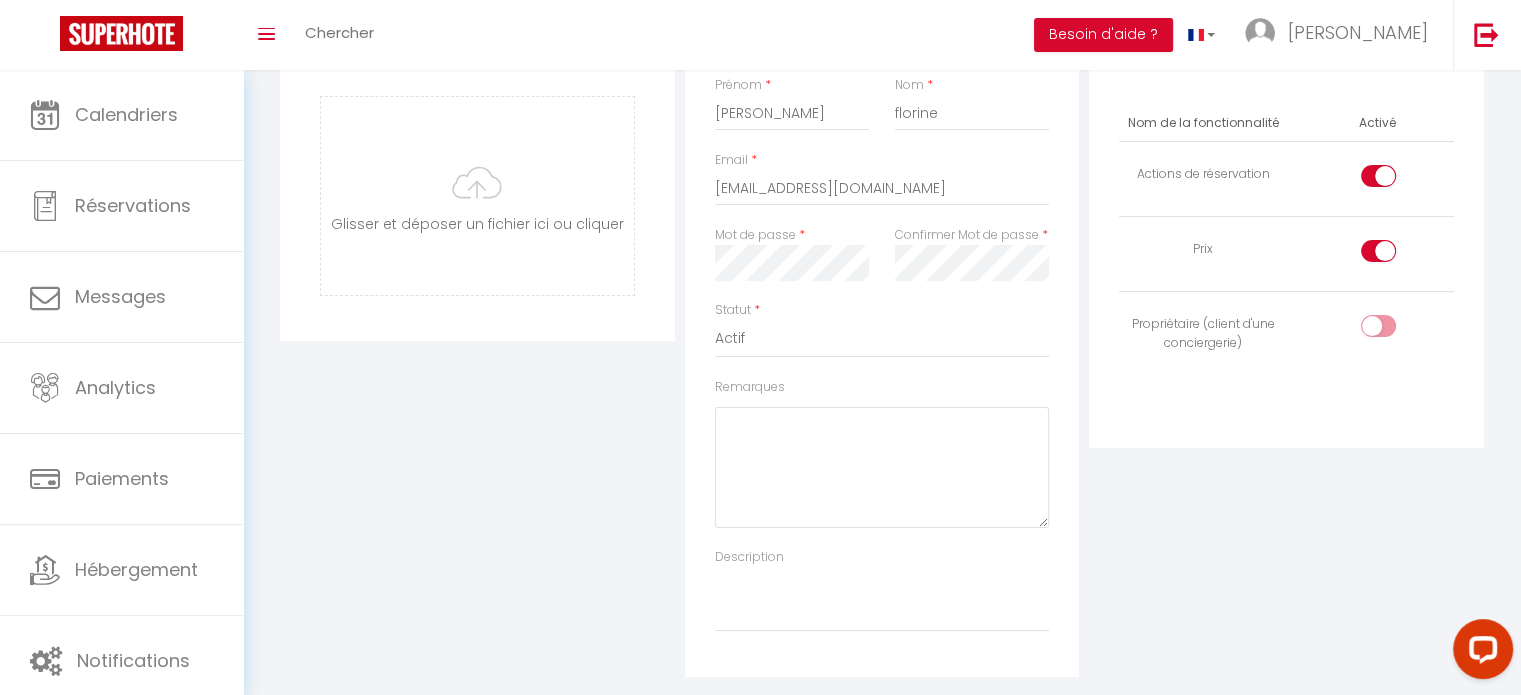 scroll, scrollTop: 252, scrollLeft: 0, axis: vertical 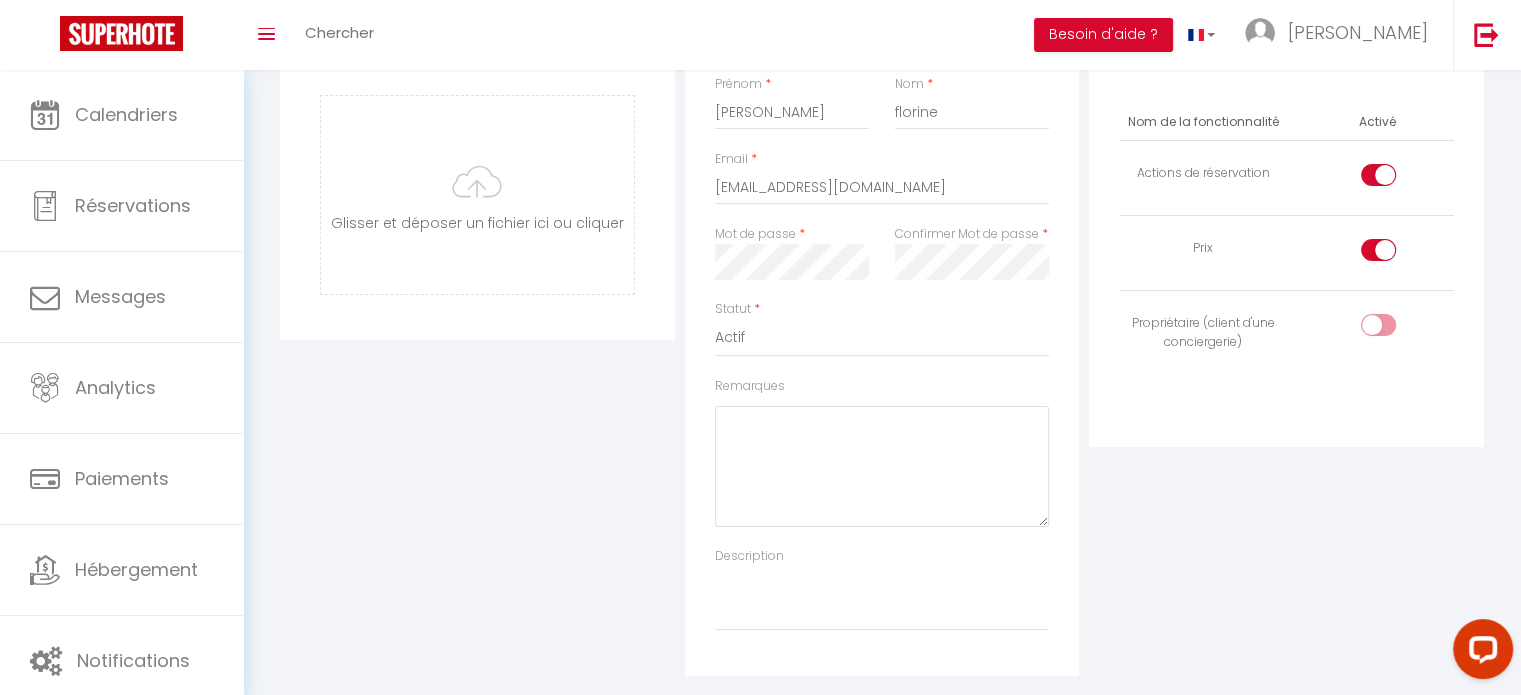 click at bounding box center (1378, 250) 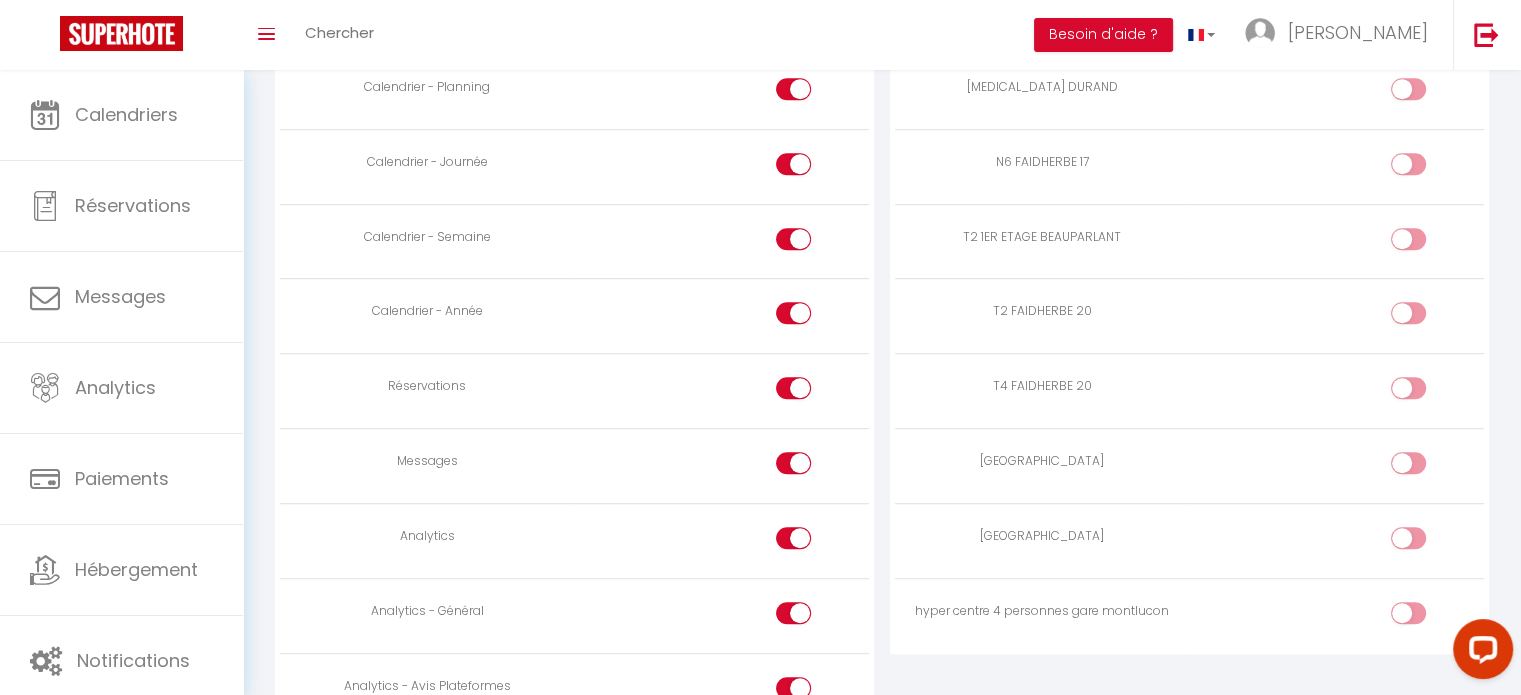scroll, scrollTop: 1152, scrollLeft: 0, axis: vertical 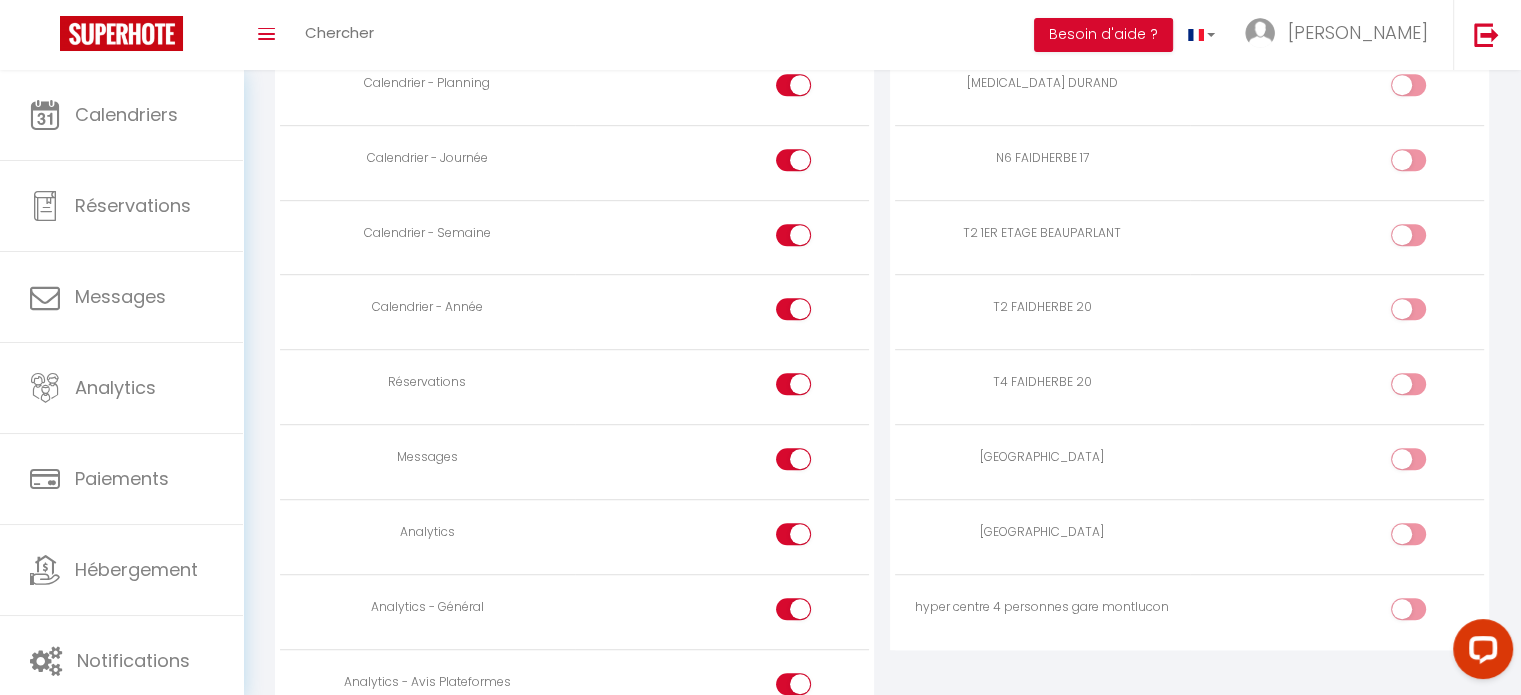 click at bounding box center (1425, 463) 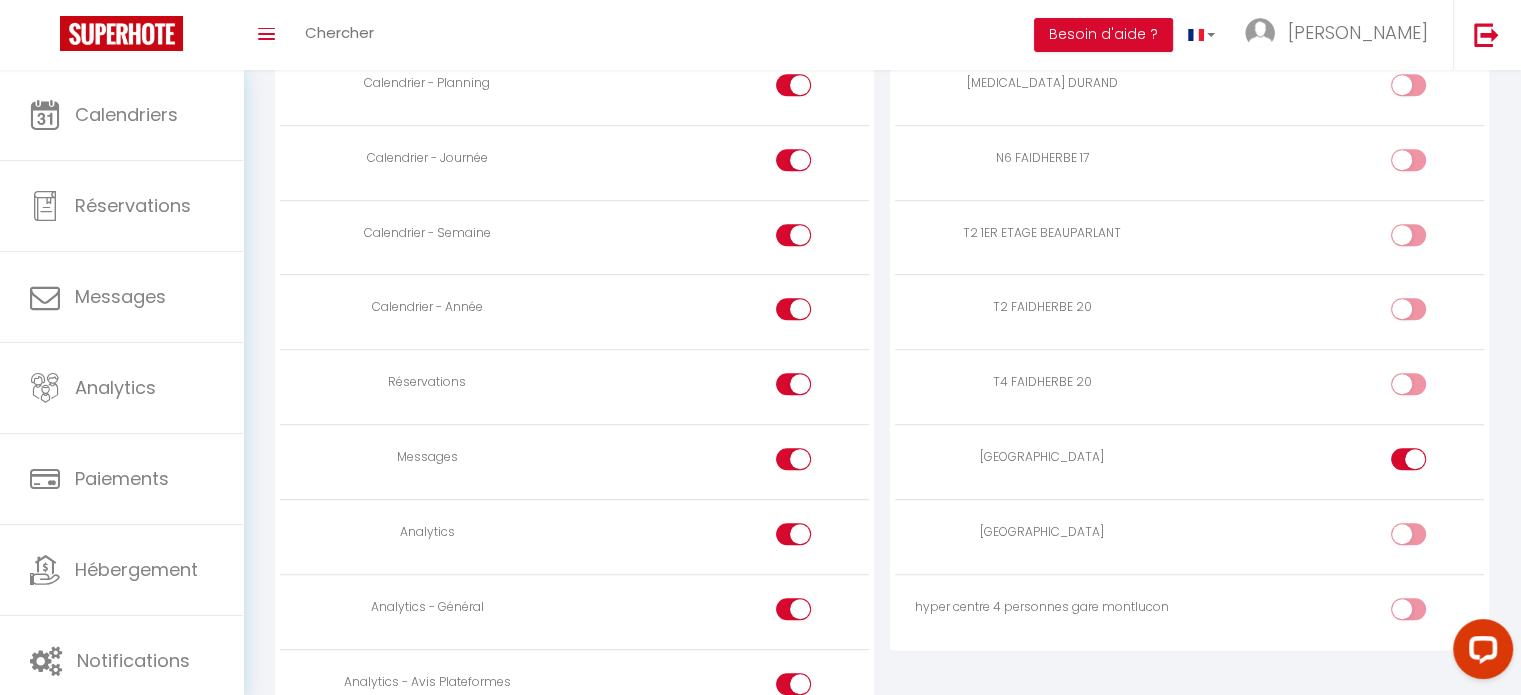click at bounding box center [1425, 538] 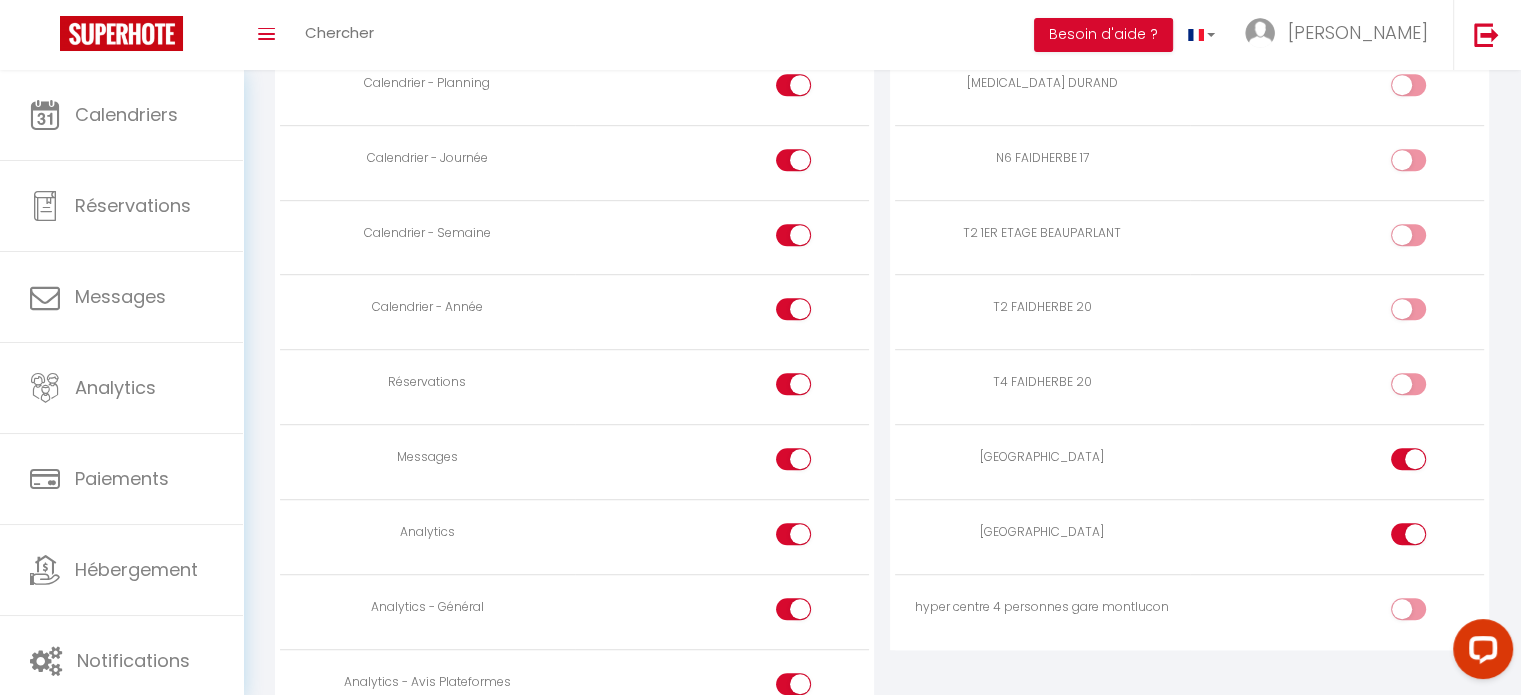 click at bounding box center [1425, 613] 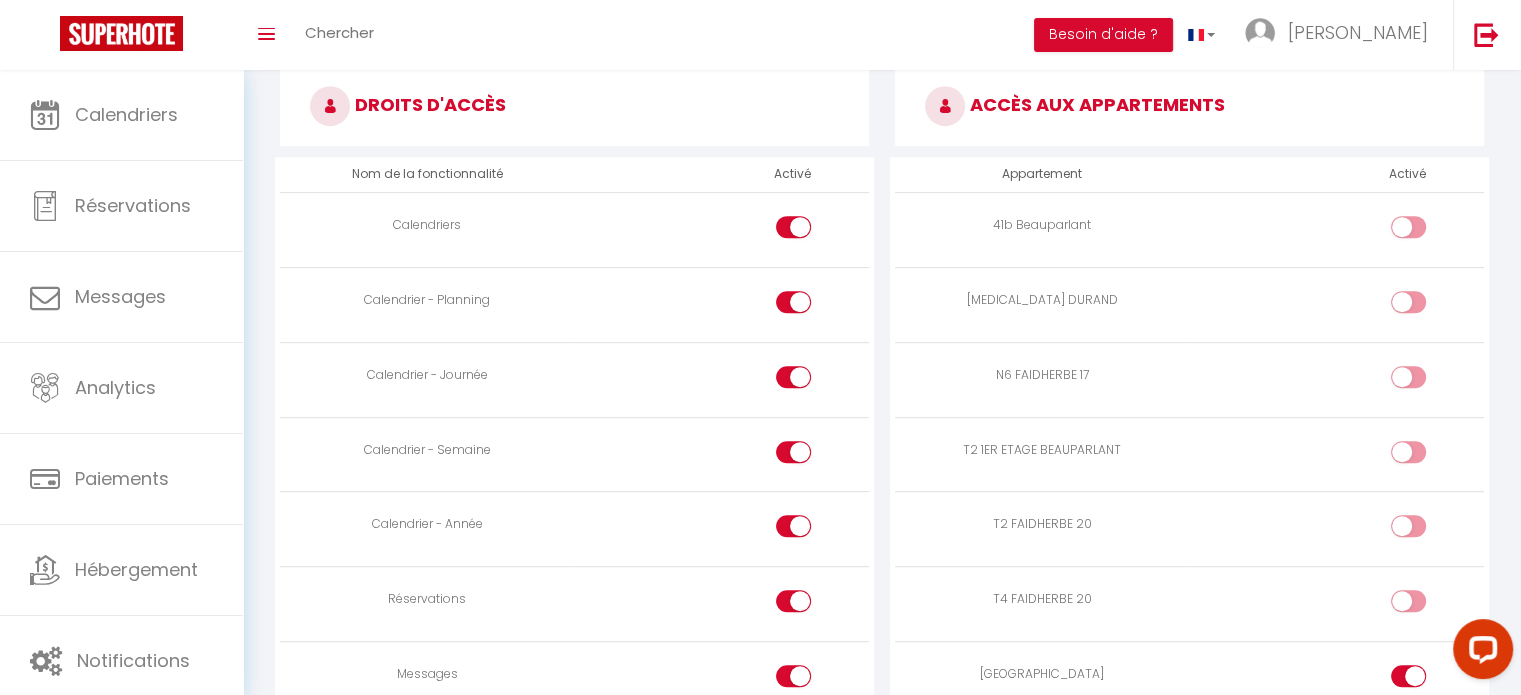 scroll, scrollTop: 932, scrollLeft: 0, axis: vertical 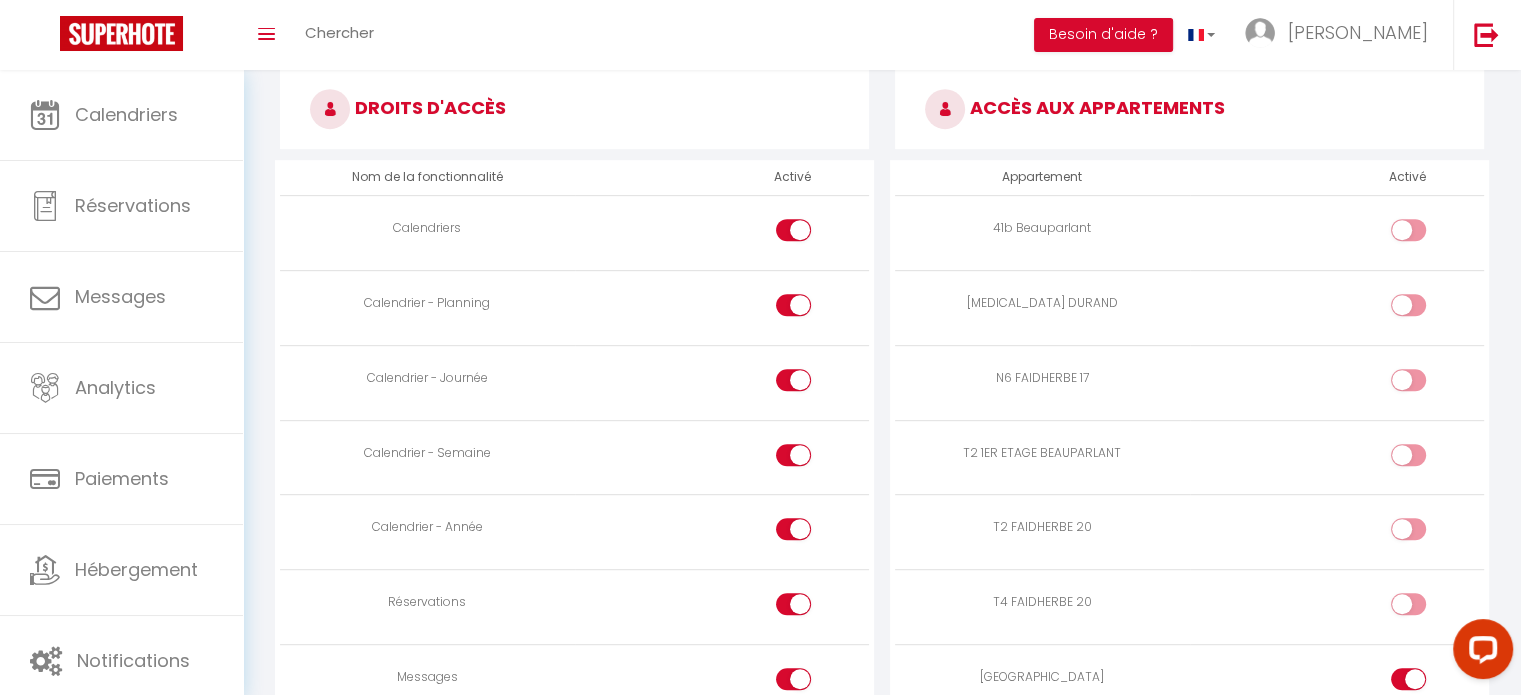 click at bounding box center (793, 529) 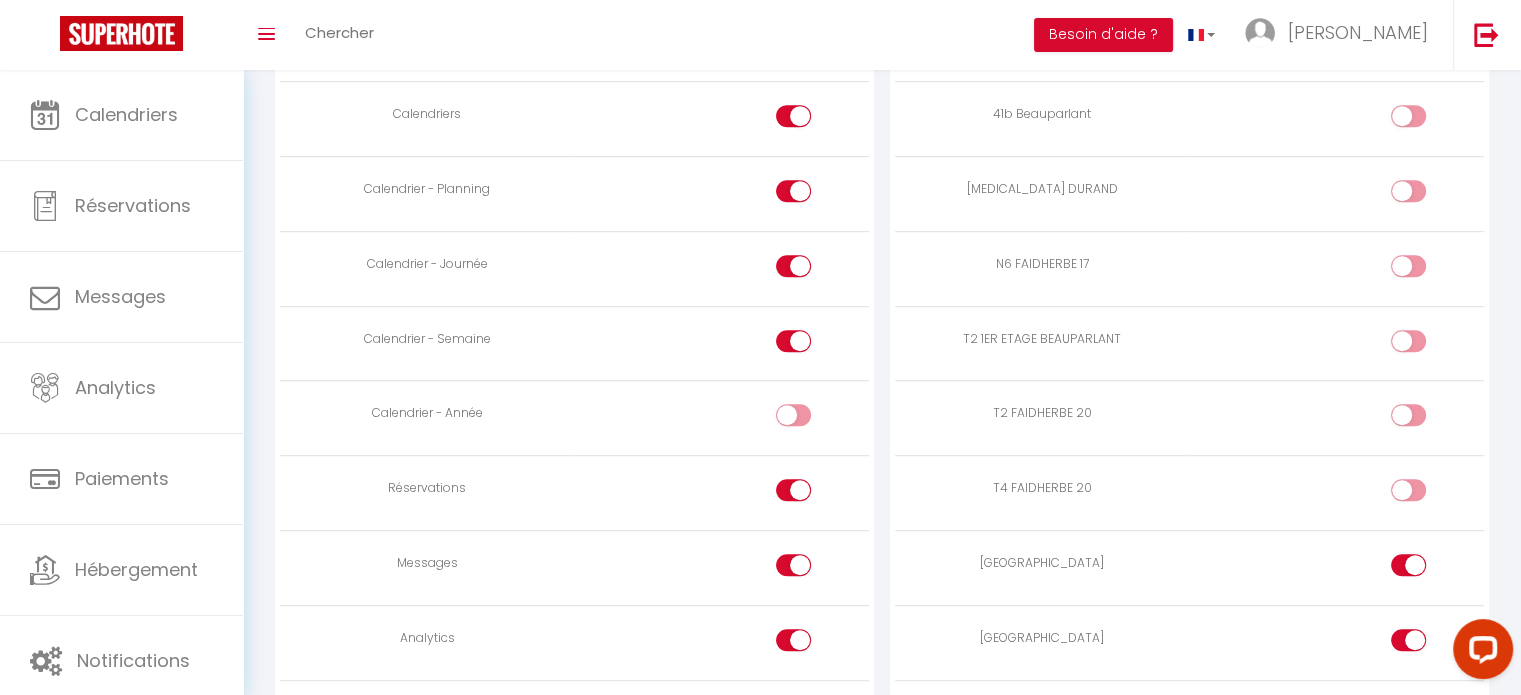scroll, scrollTop: 1052, scrollLeft: 0, axis: vertical 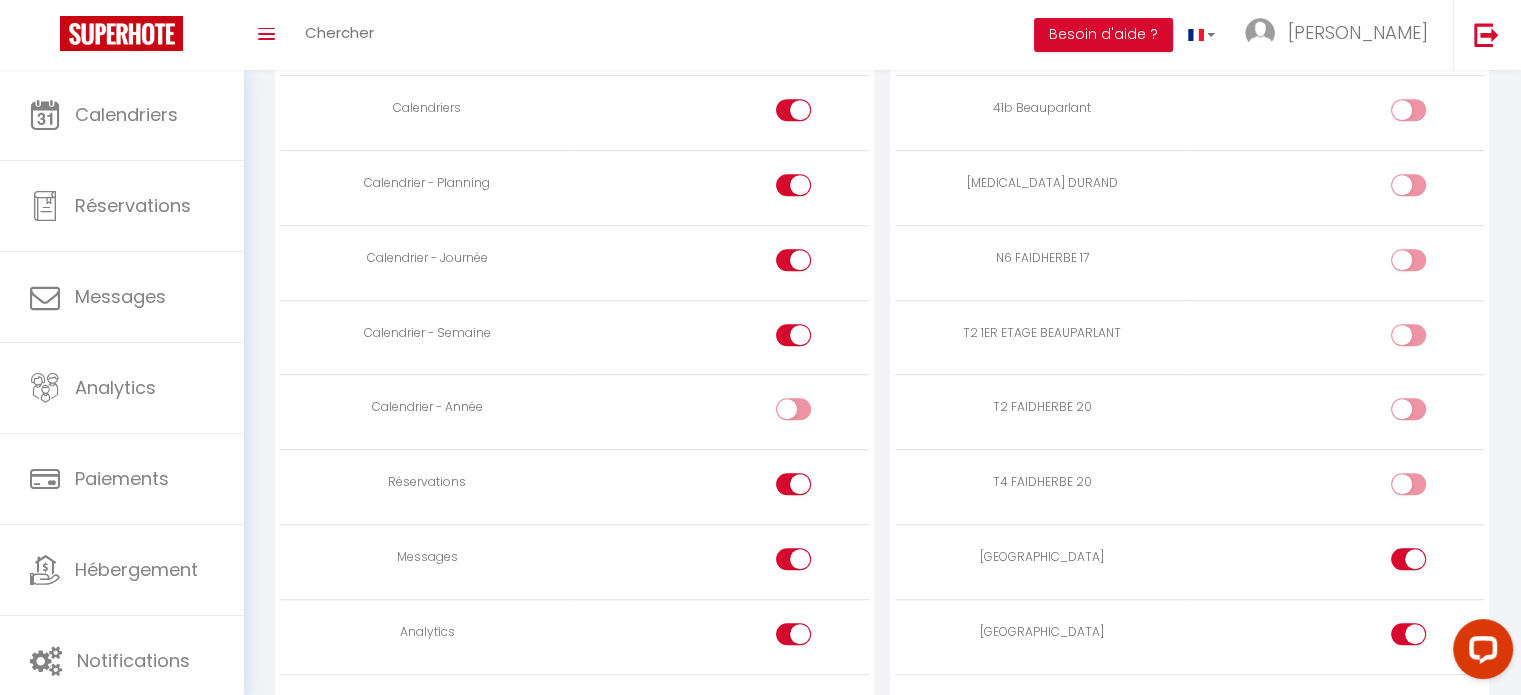click at bounding box center (793, 484) 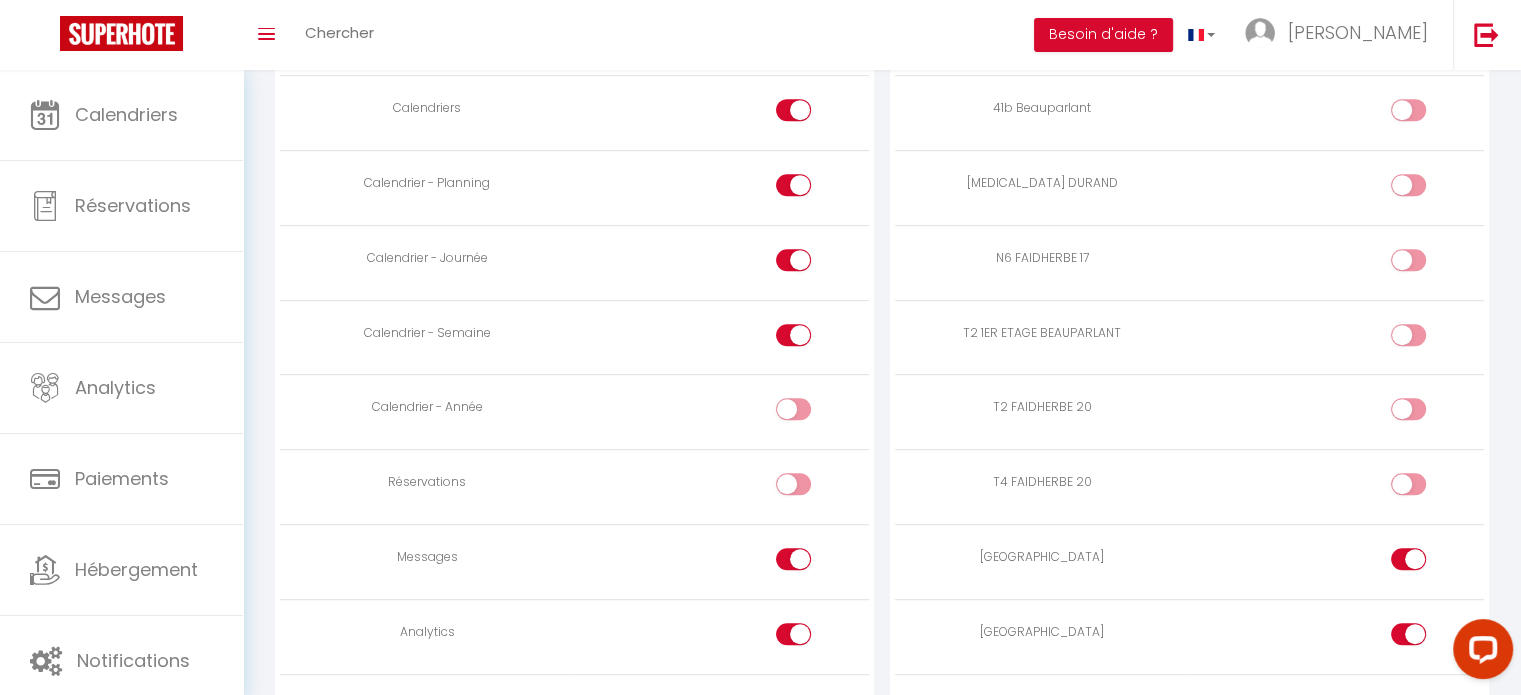 click at bounding box center (793, 559) 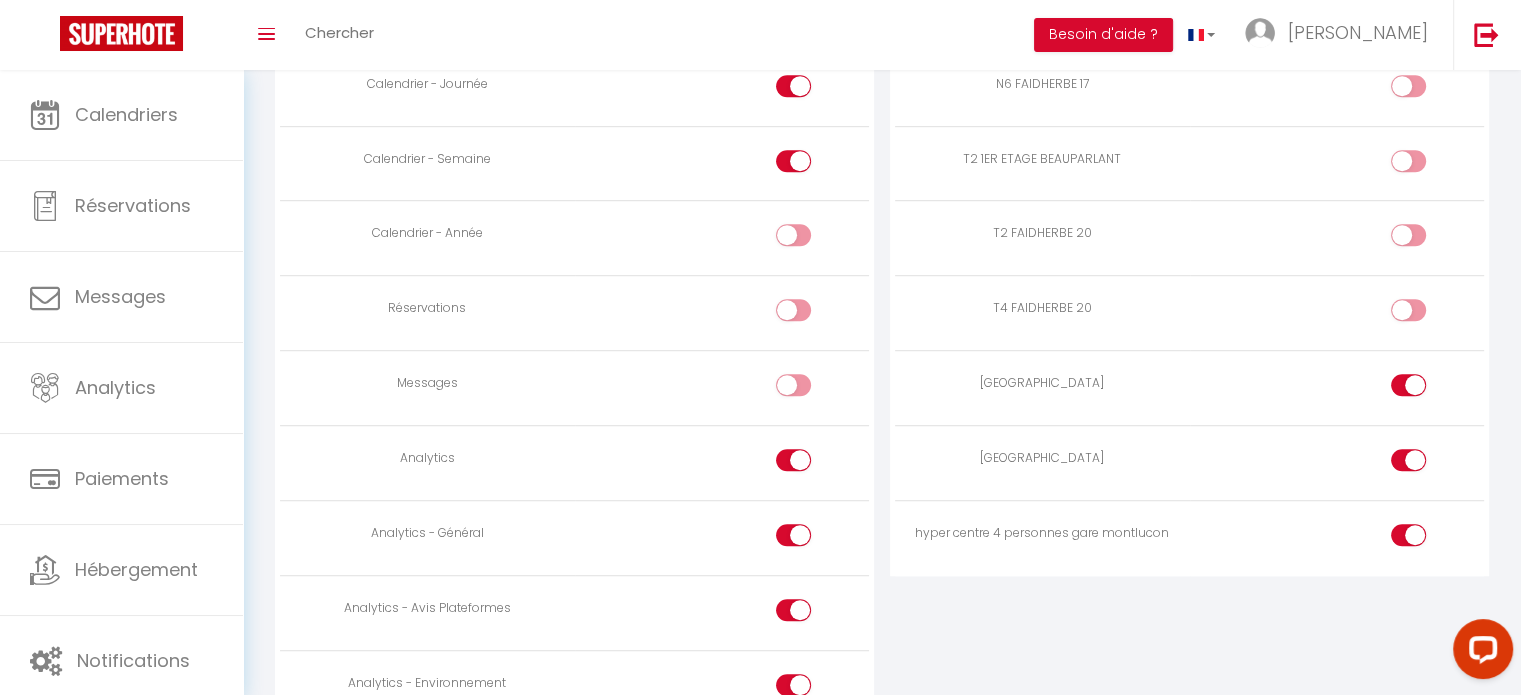 scroll, scrollTop: 1238, scrollLeft: 0, axis: vertical 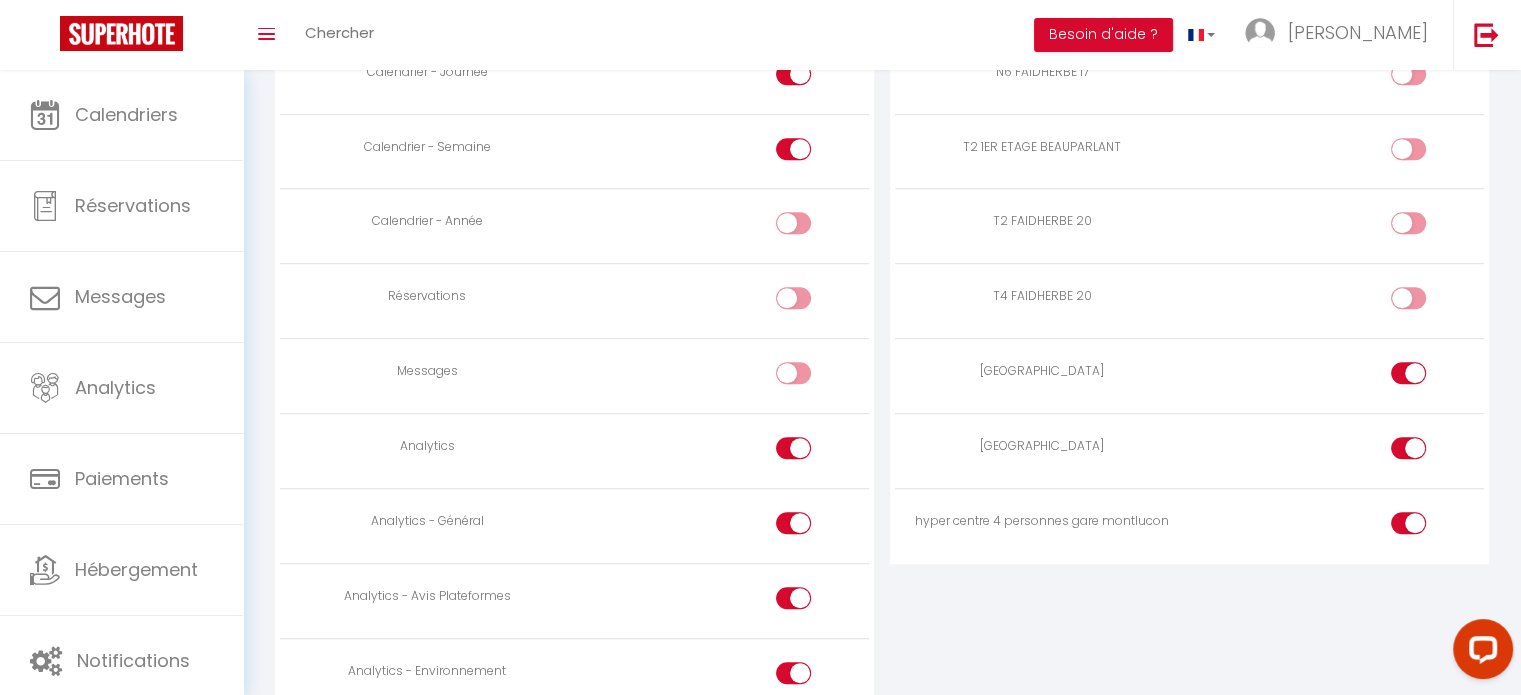 click at bounding box center (793, 452) 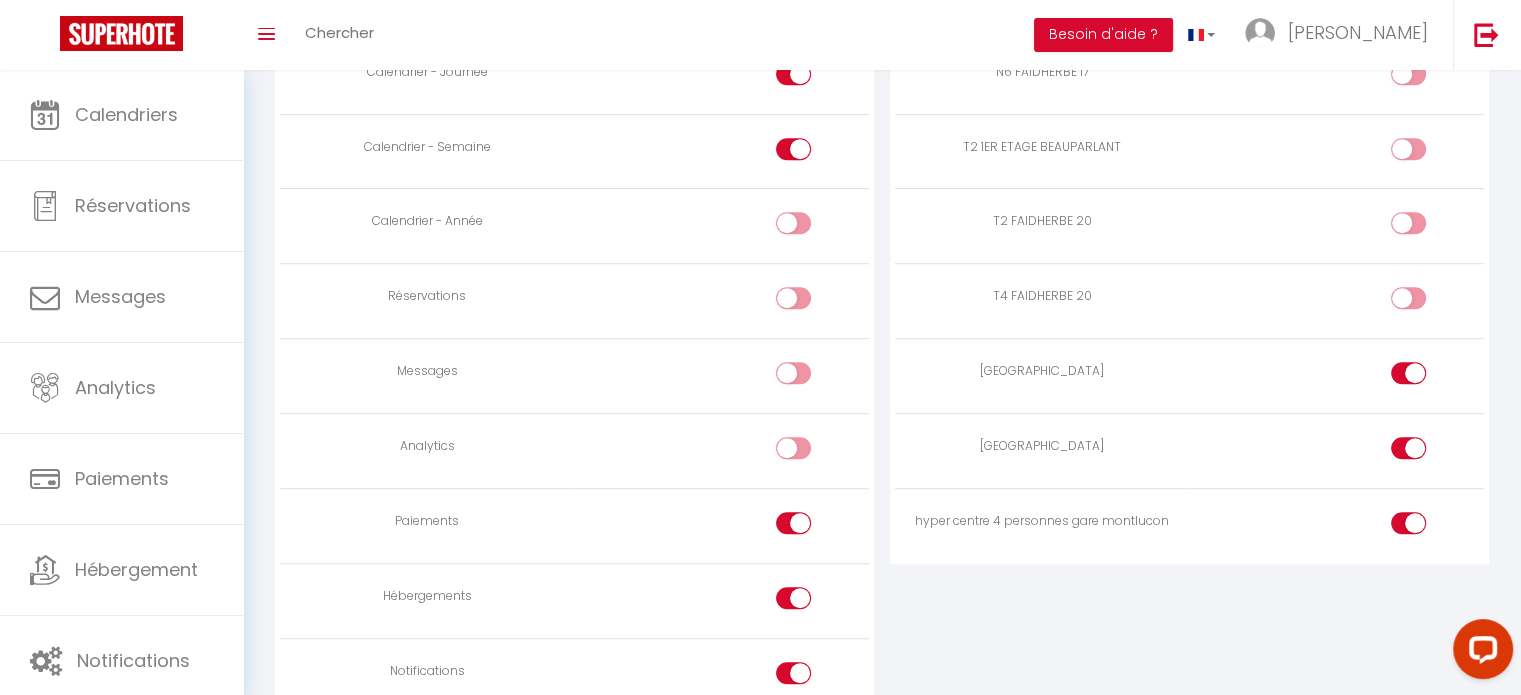 click at bounding box center [793, 523] 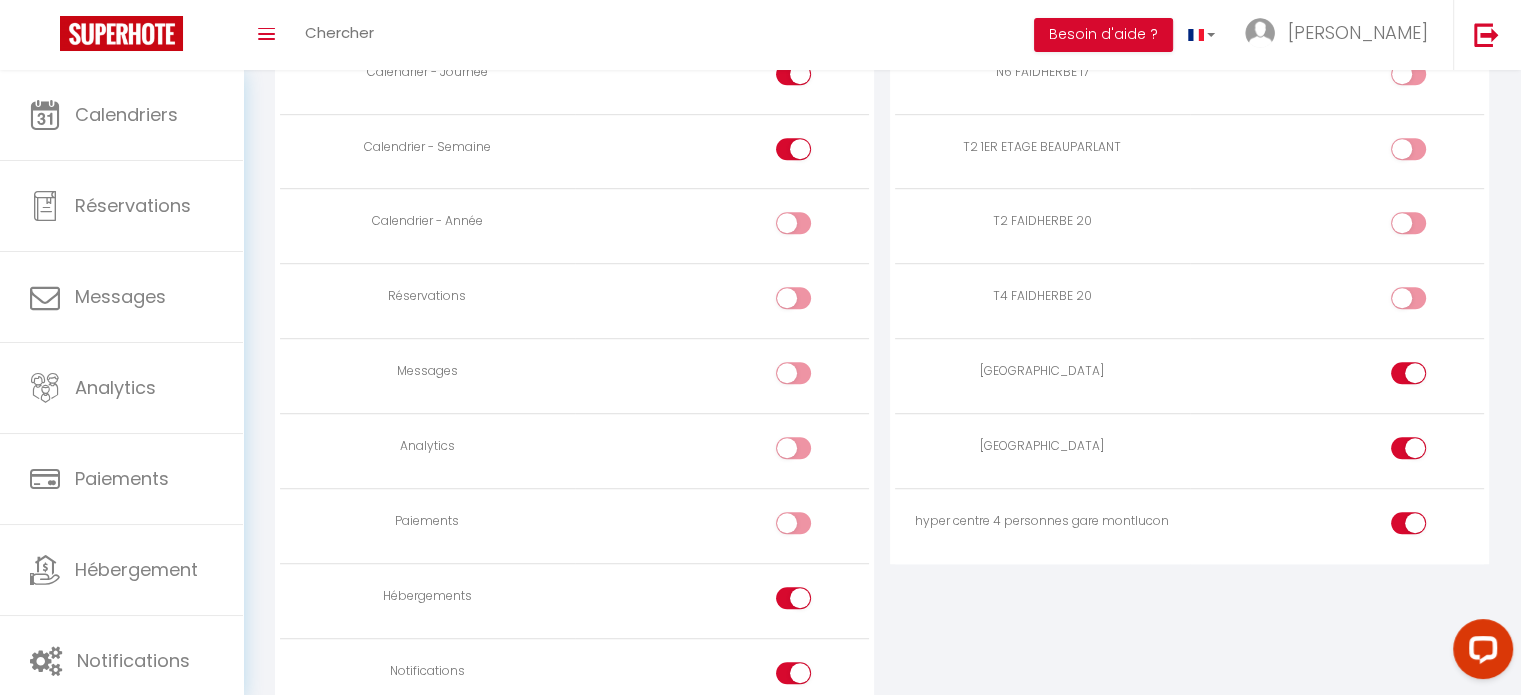 click at bounding box center [793, 598] 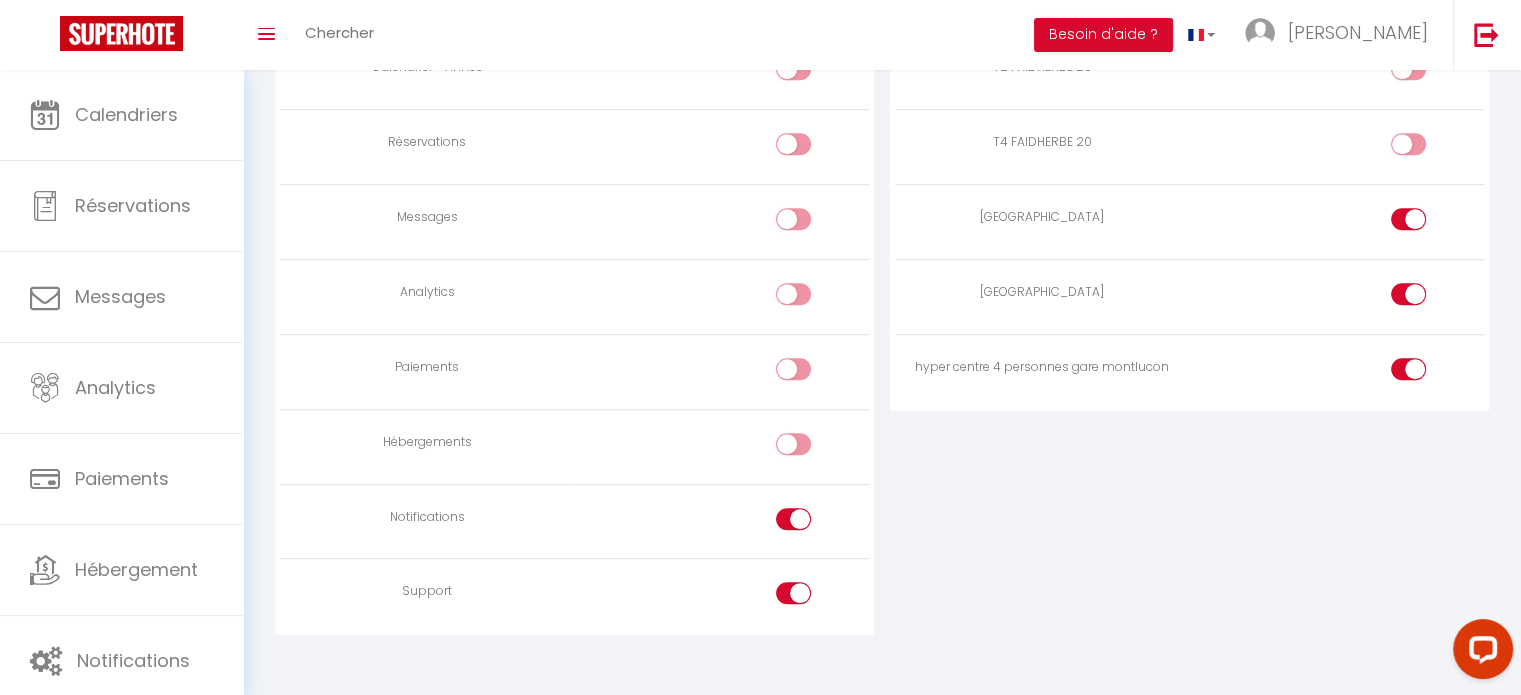 scroll, scrollTop: 1395, scrollLeft: 0, axis: vertical 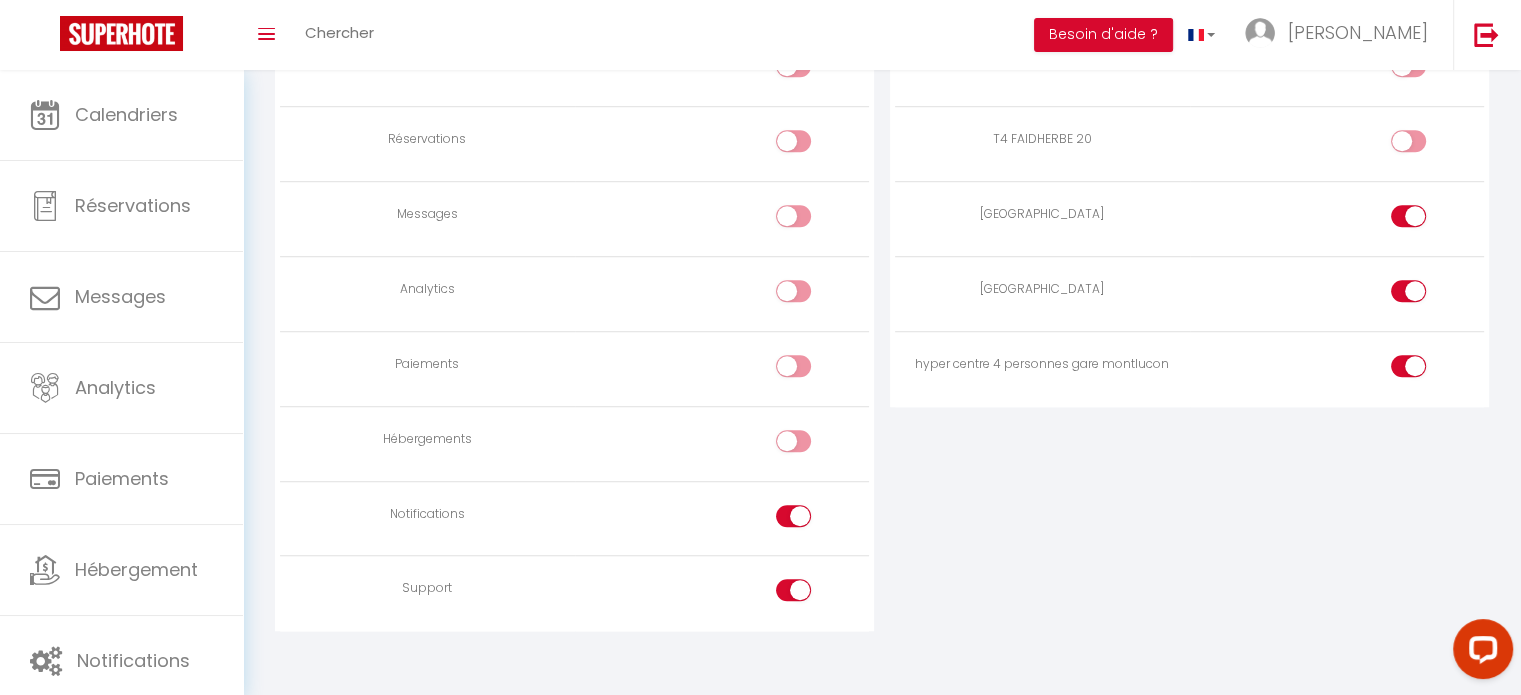 click at bounding box center [793, 516] 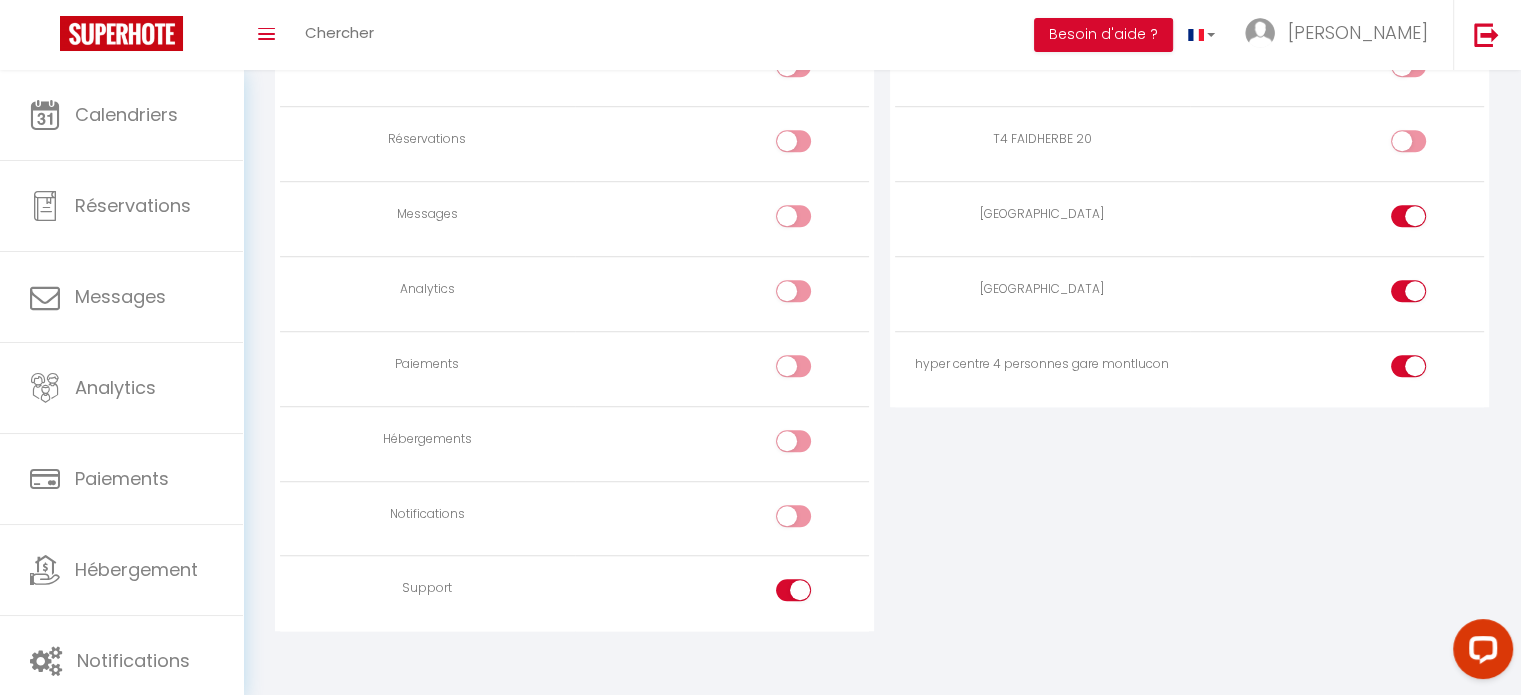 click at bounding box center [793, 590] 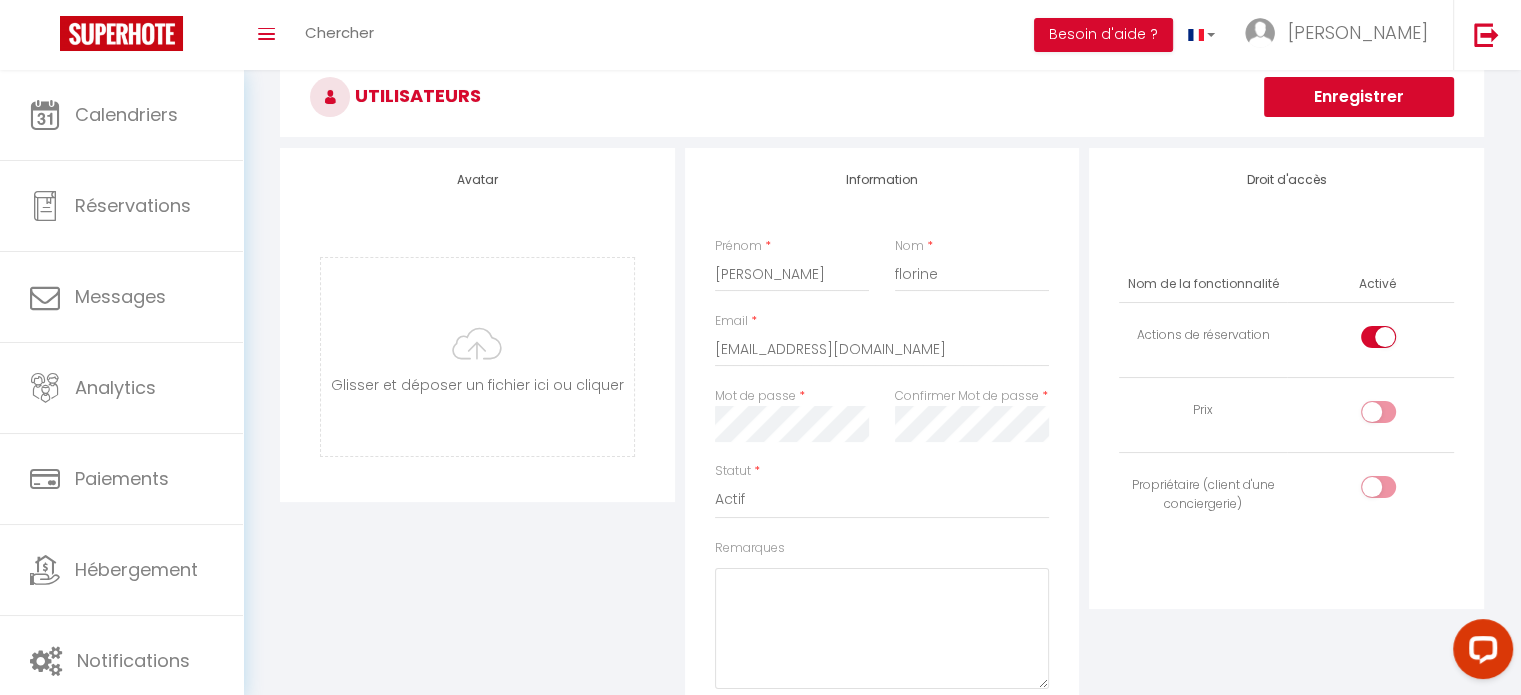 scroll, scrollTop: 0, scrollLeft: 0, axis: both 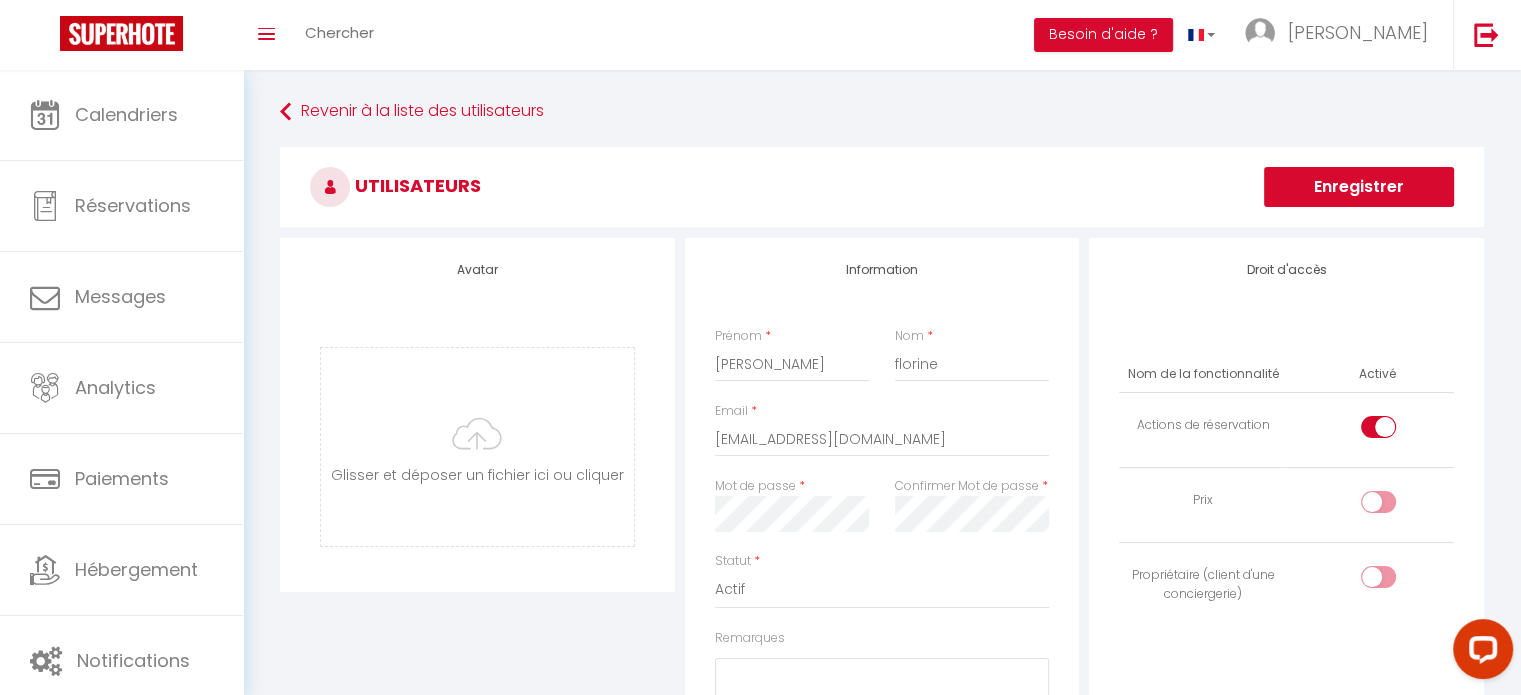 click on "Enregistrer" at bounding box center (1359, 187) 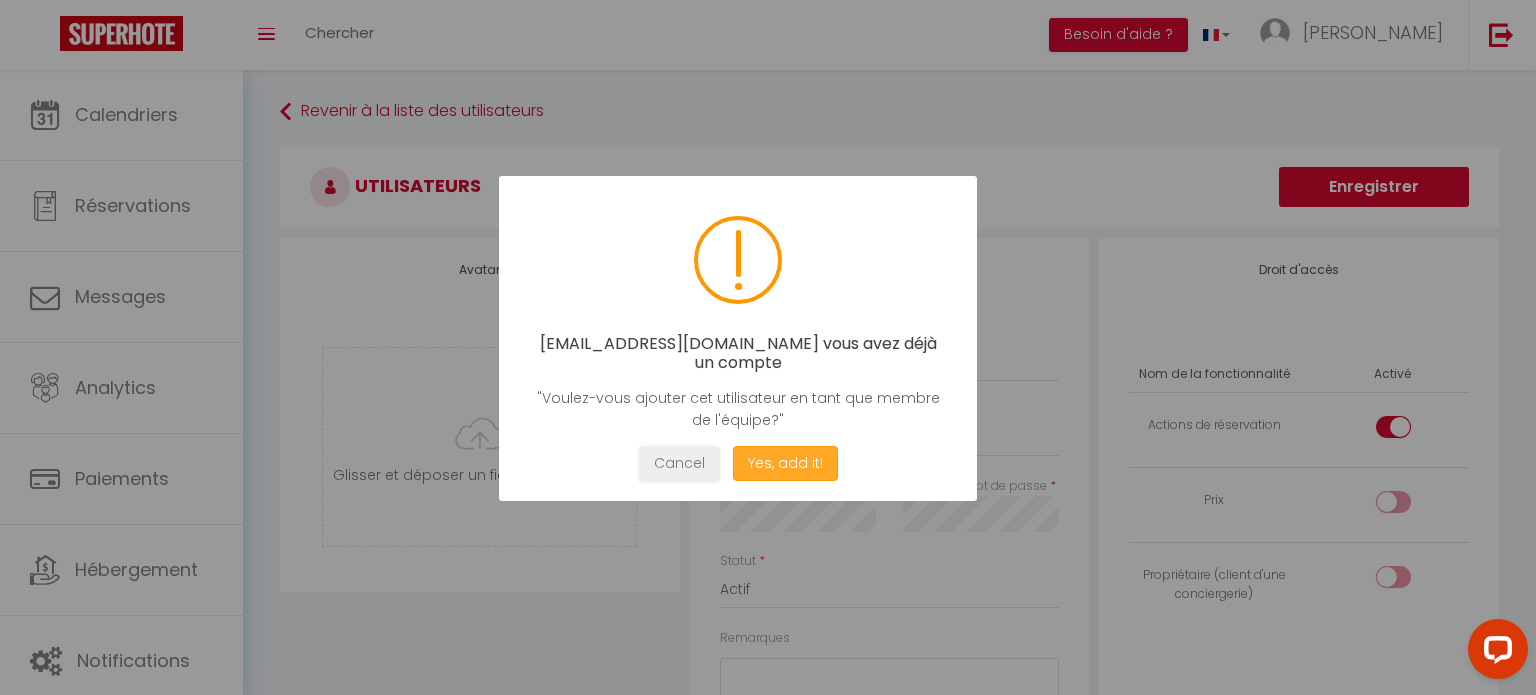 click on "Yes, add it!" at bounding box center (785, 463) 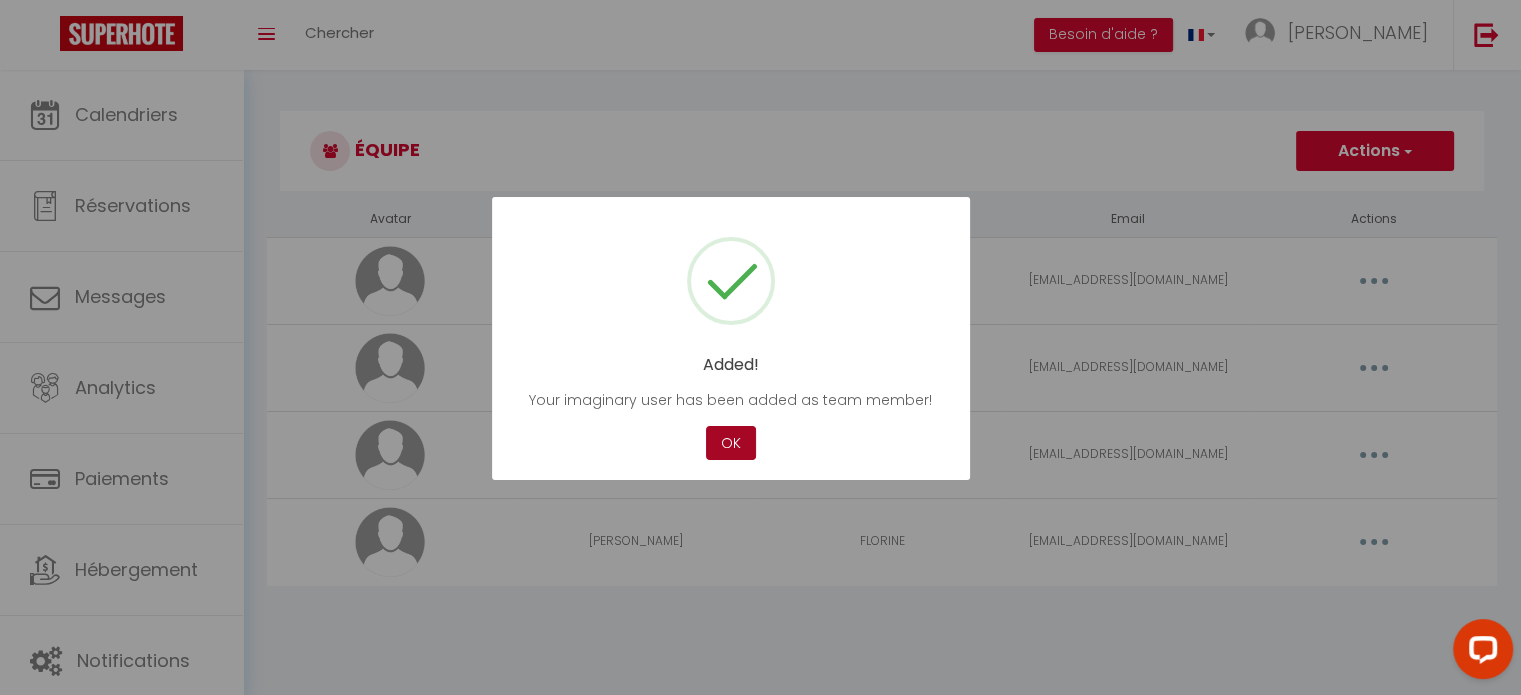 click on "OK" at bounding box center [731, 443] 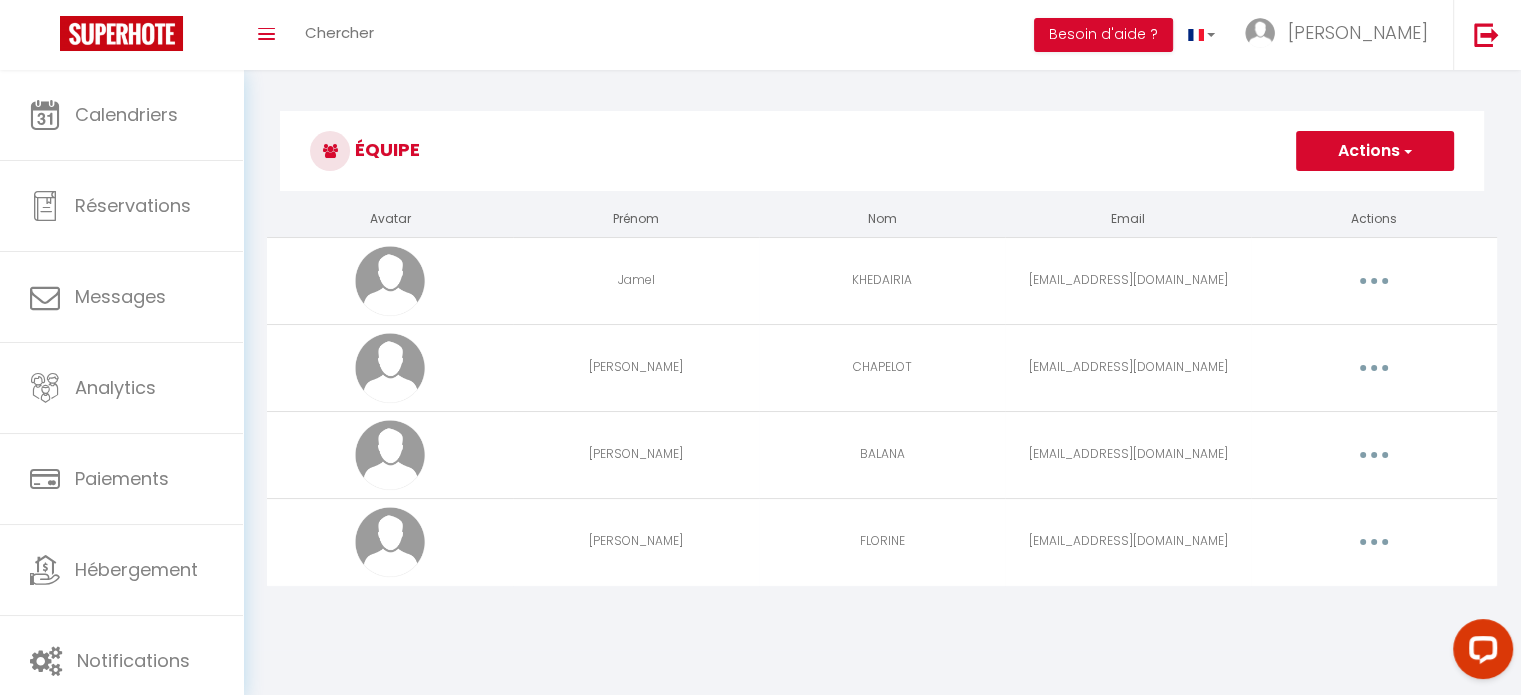click on "Équipe
Actions
Ajouter un nouvel utilisateur    Avatar   Prénom   Nom   Email   Actions     [PERSON_NAME]   [EMAIL_ADDRESS][DOMAIN_NAME]     Editer   Supprimer   [PERSON_NAME]   [EMAIL_ADDRESS][DOMAIN_NAME]     Editer   Supprimer   [PERSON_NAME]   [EMAIL_ADDRESS][DOMAIN_NAME]     Editer   Supprimer   [PERSON_NAME]   [EMAIL_ADDRESS][DOMAIN_NAME]     Editer   Supprimer" at bounding box center (882, 360) 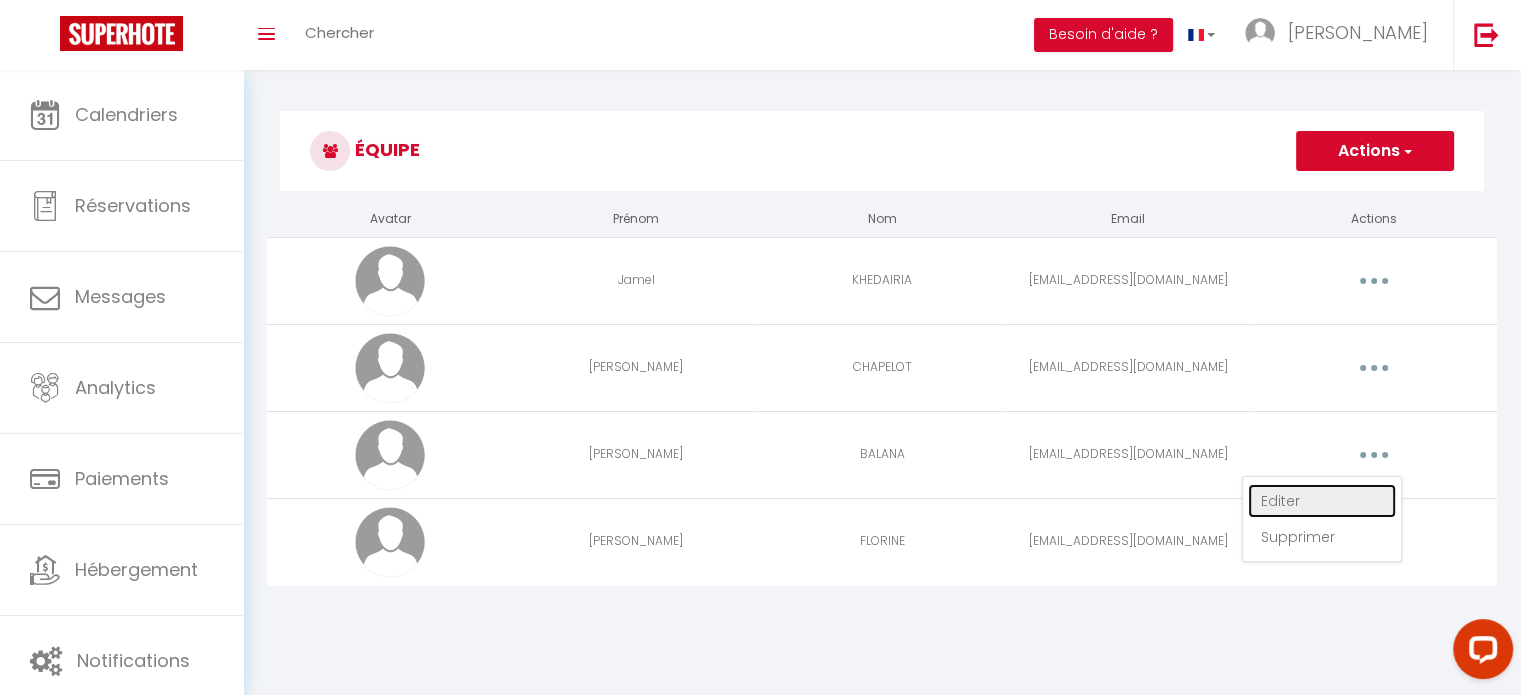 click on "Editer" at bounding box center [1322, 501] 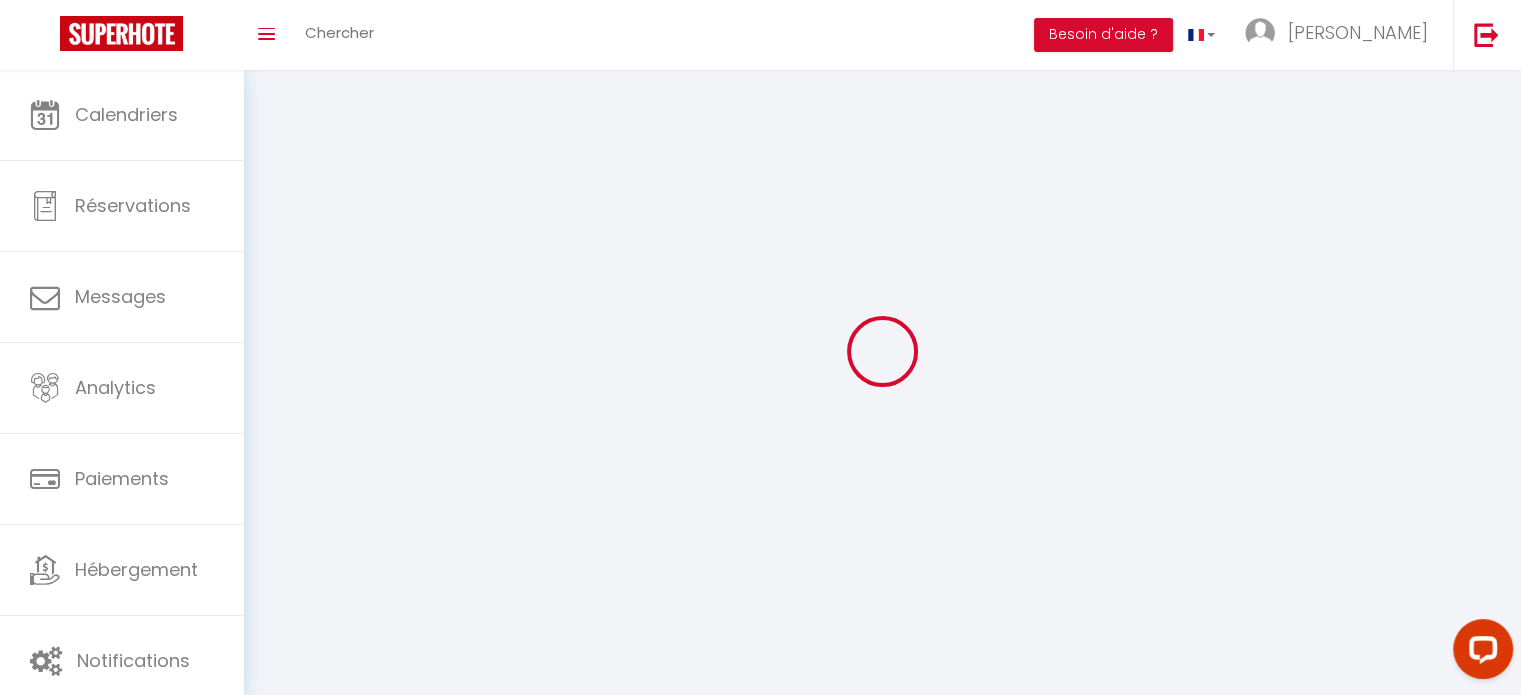 type on "[PERSON_NAME]" 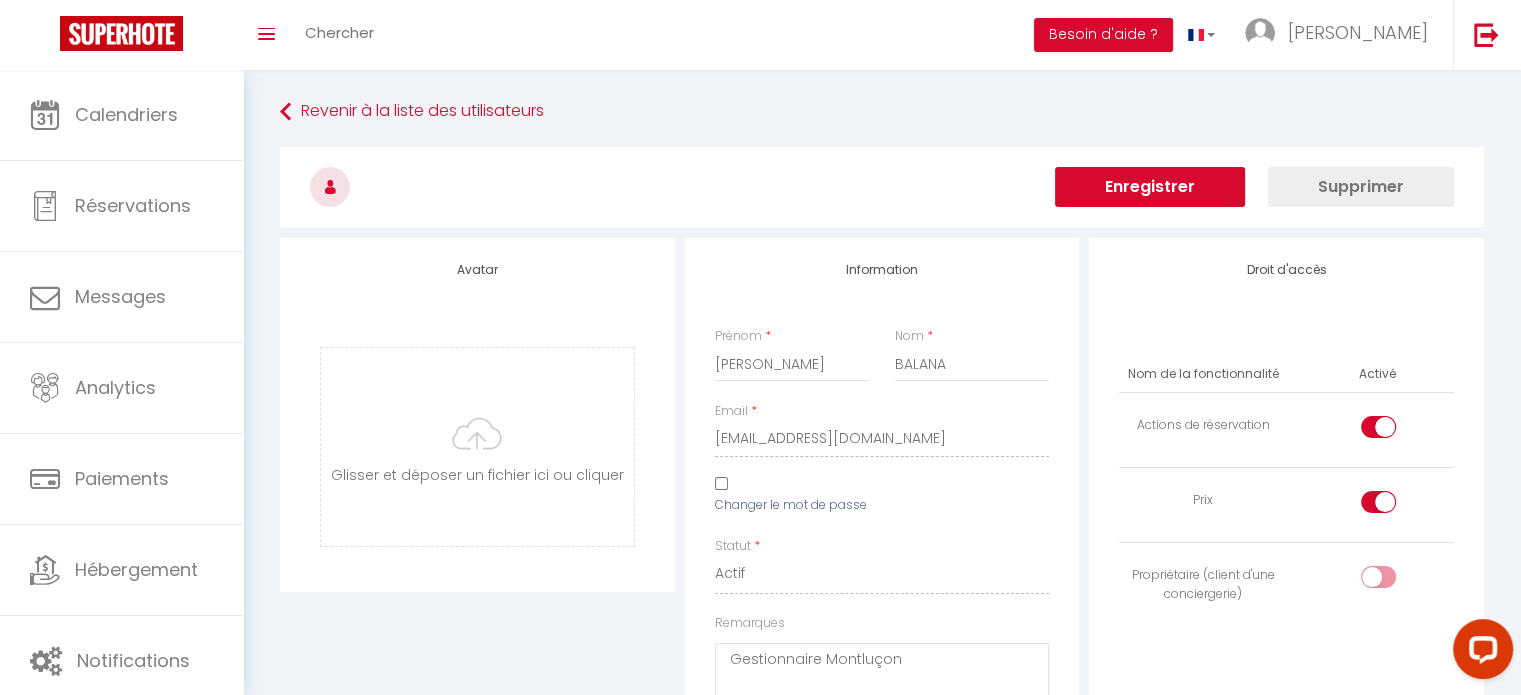 click at bounding box center [1378, 502] 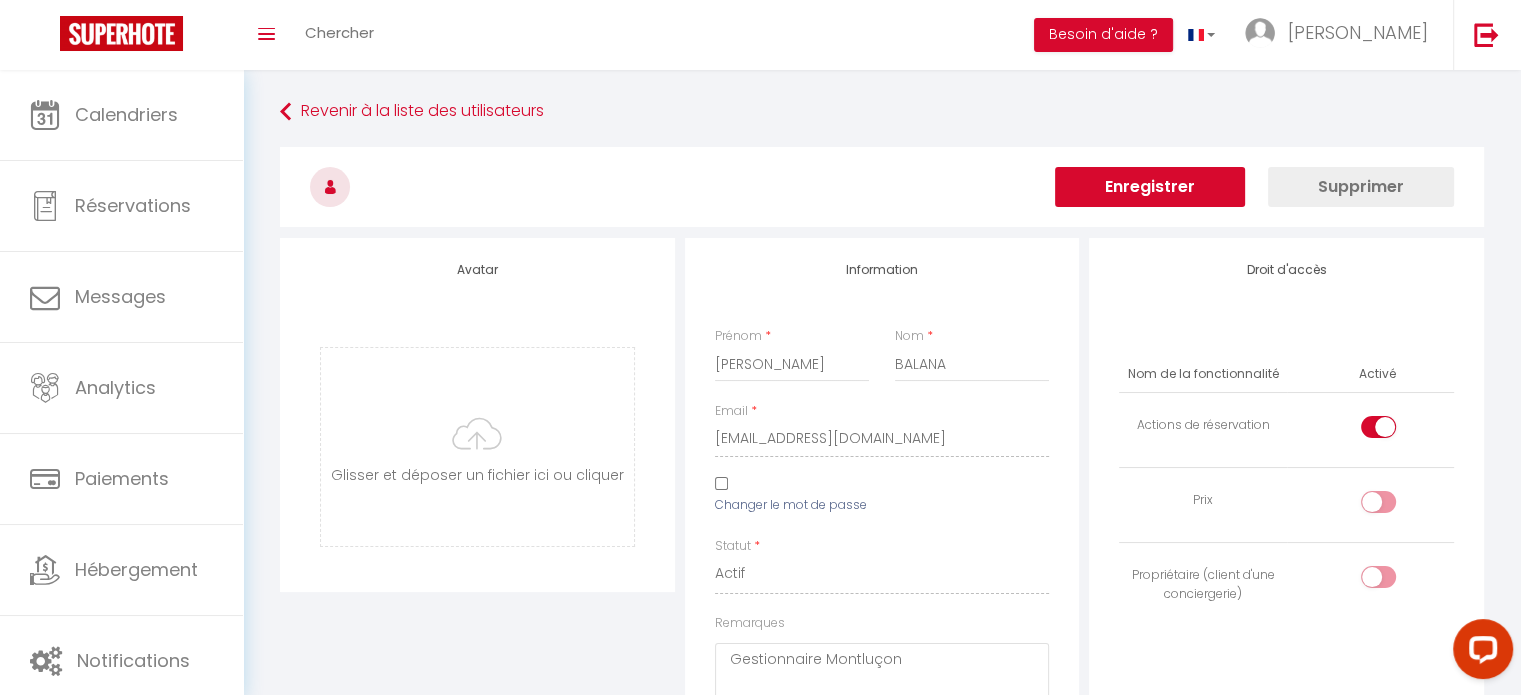 click on "Enregistrer" at bounding box center (1150, 187) 